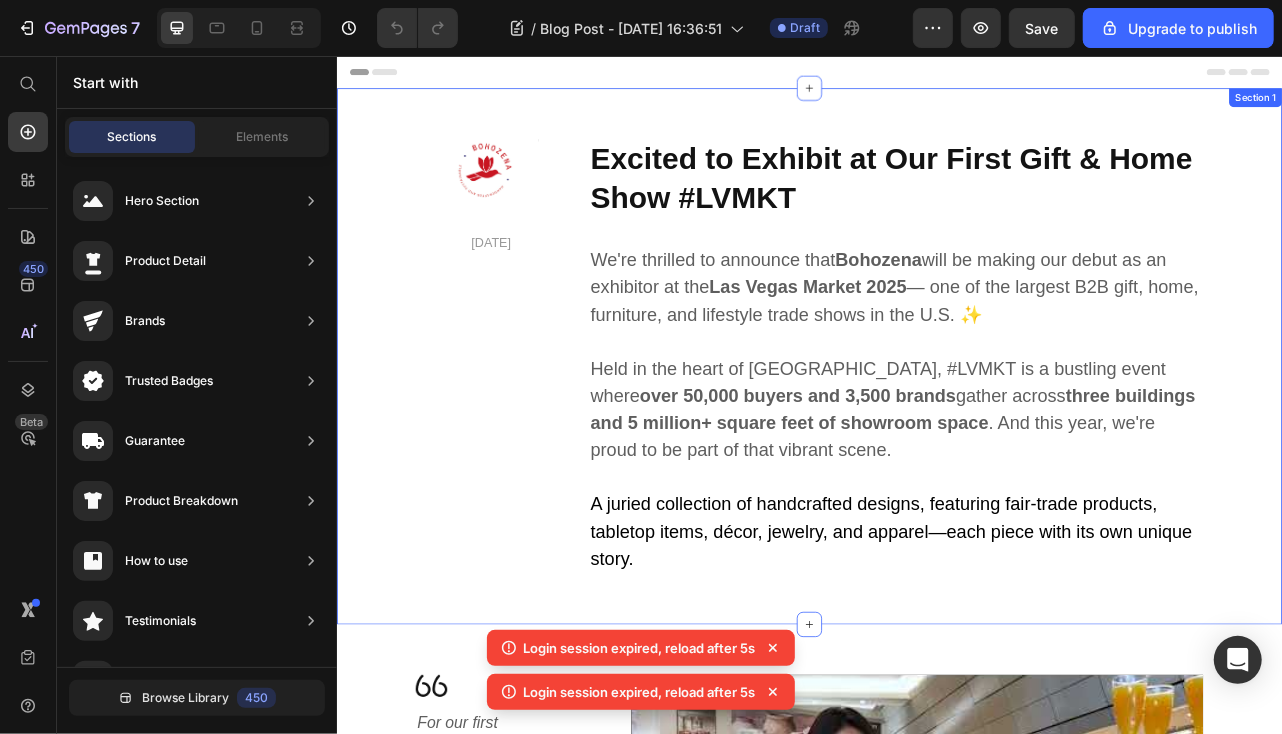 scroll, scrollTop: 0, scrollLeft: 0, axis: both 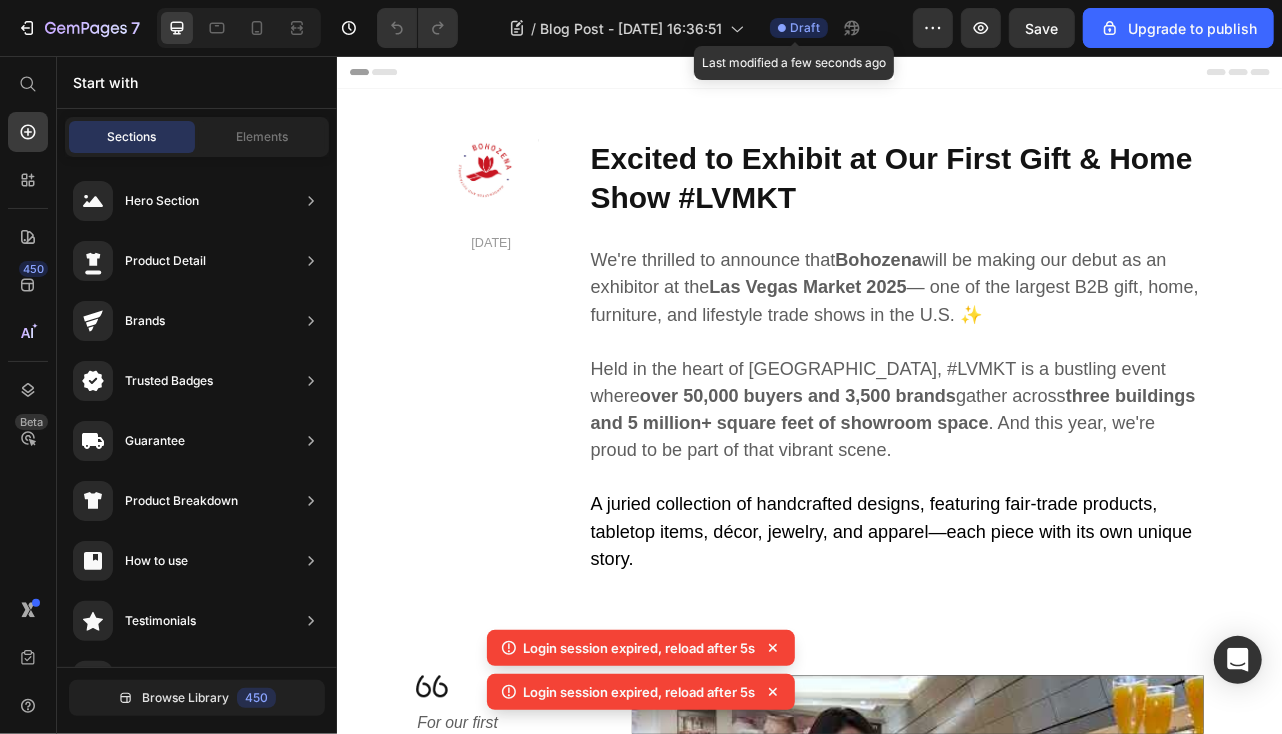 click on "Draft" at bounding box center (805, 28) 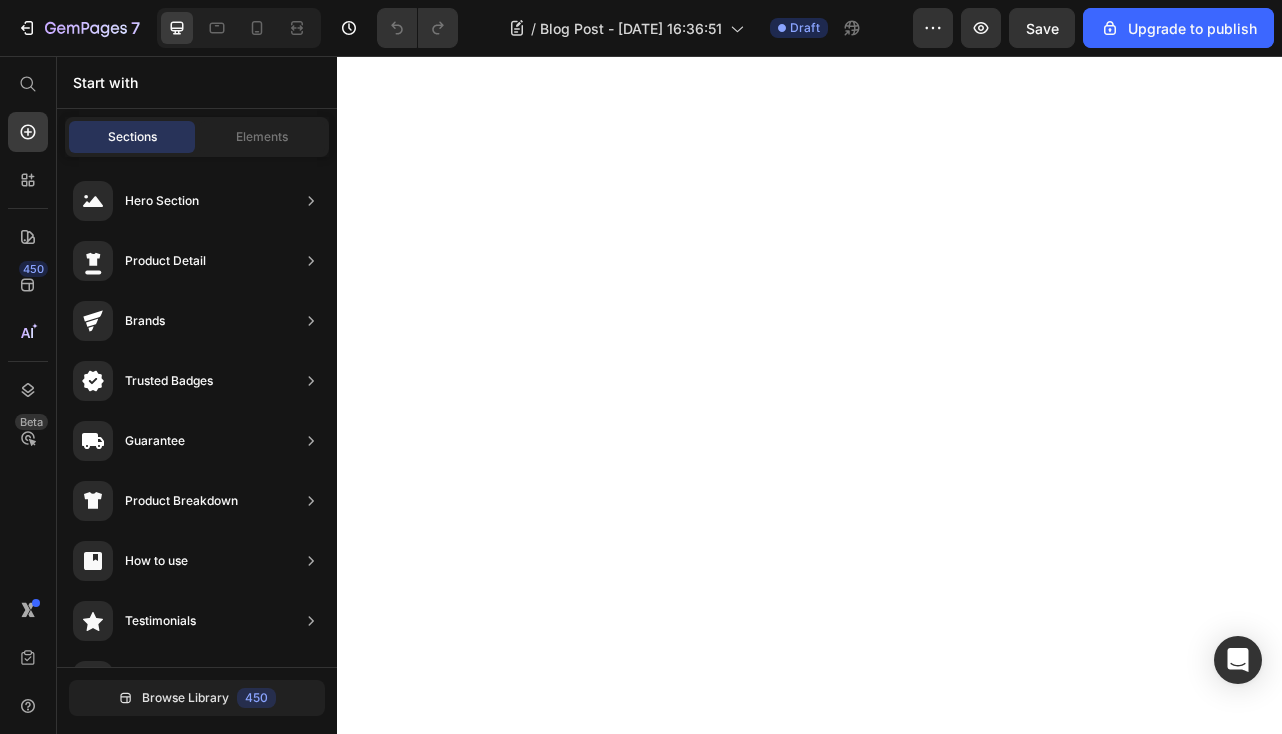 scroll, scrollTop: 0, scrollLeft: 0, axis: both 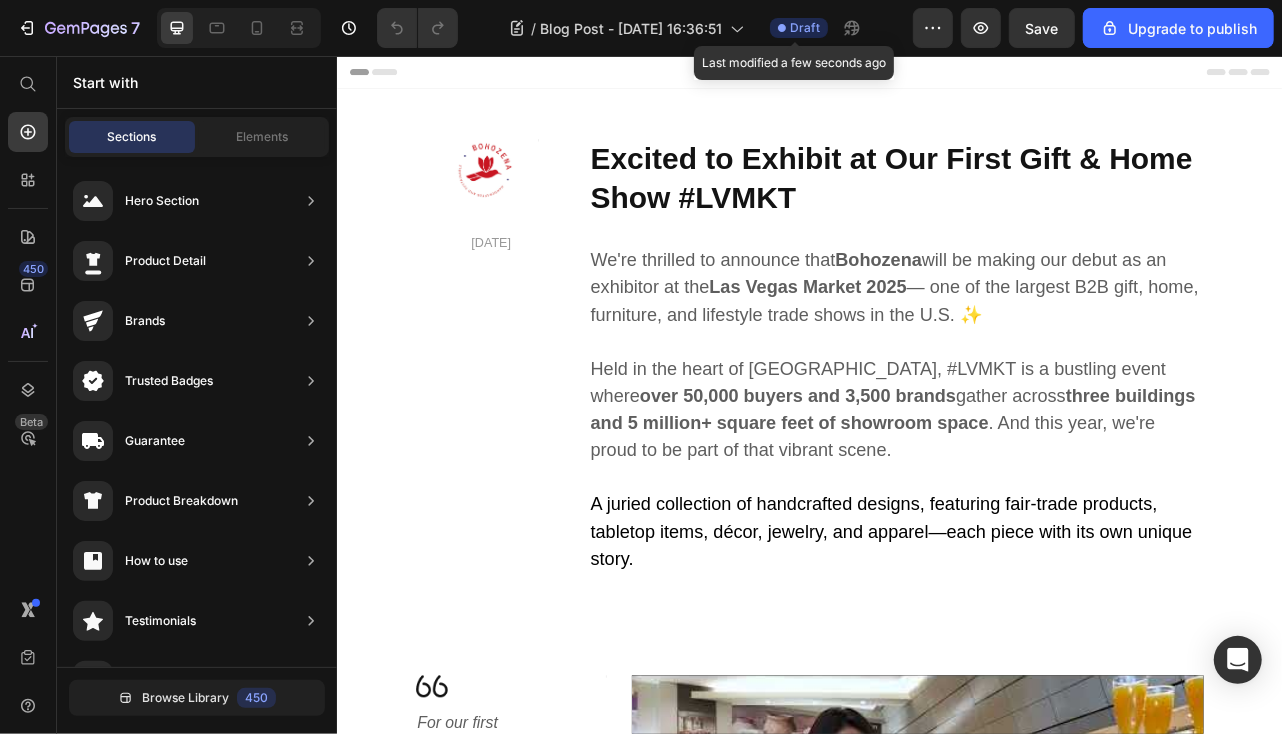 click 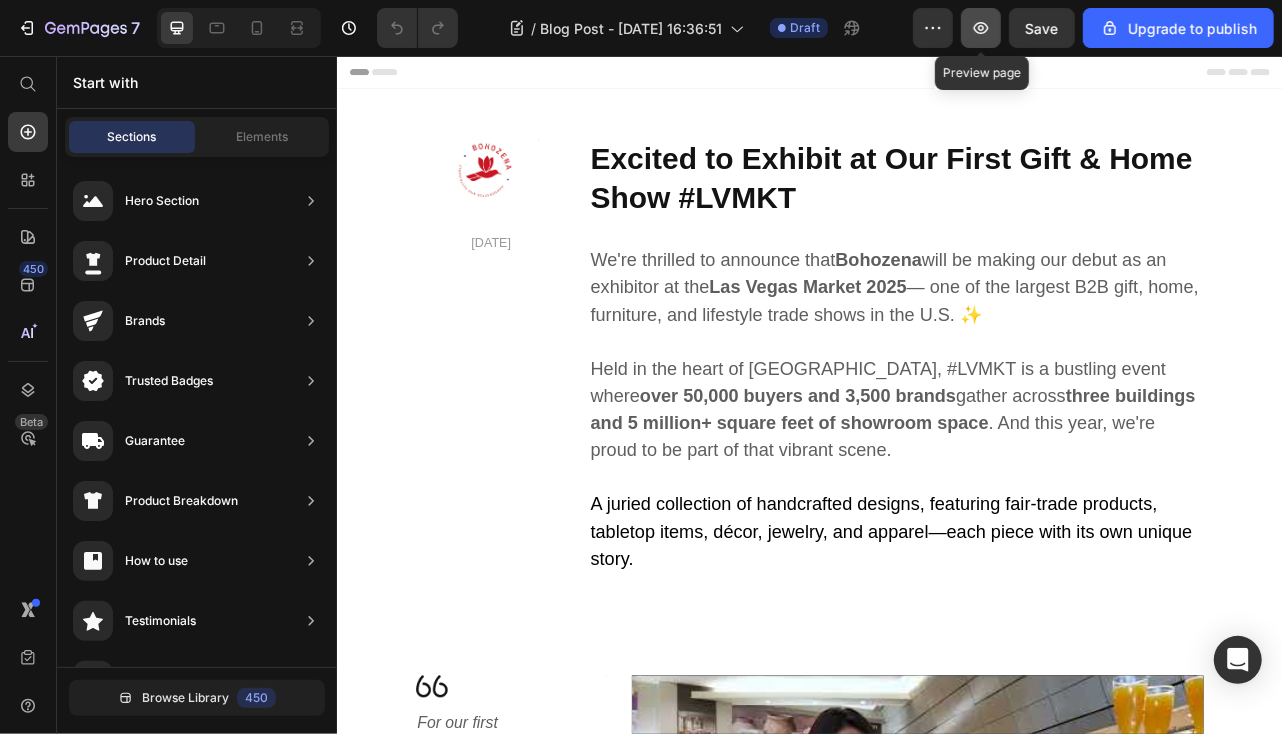 click 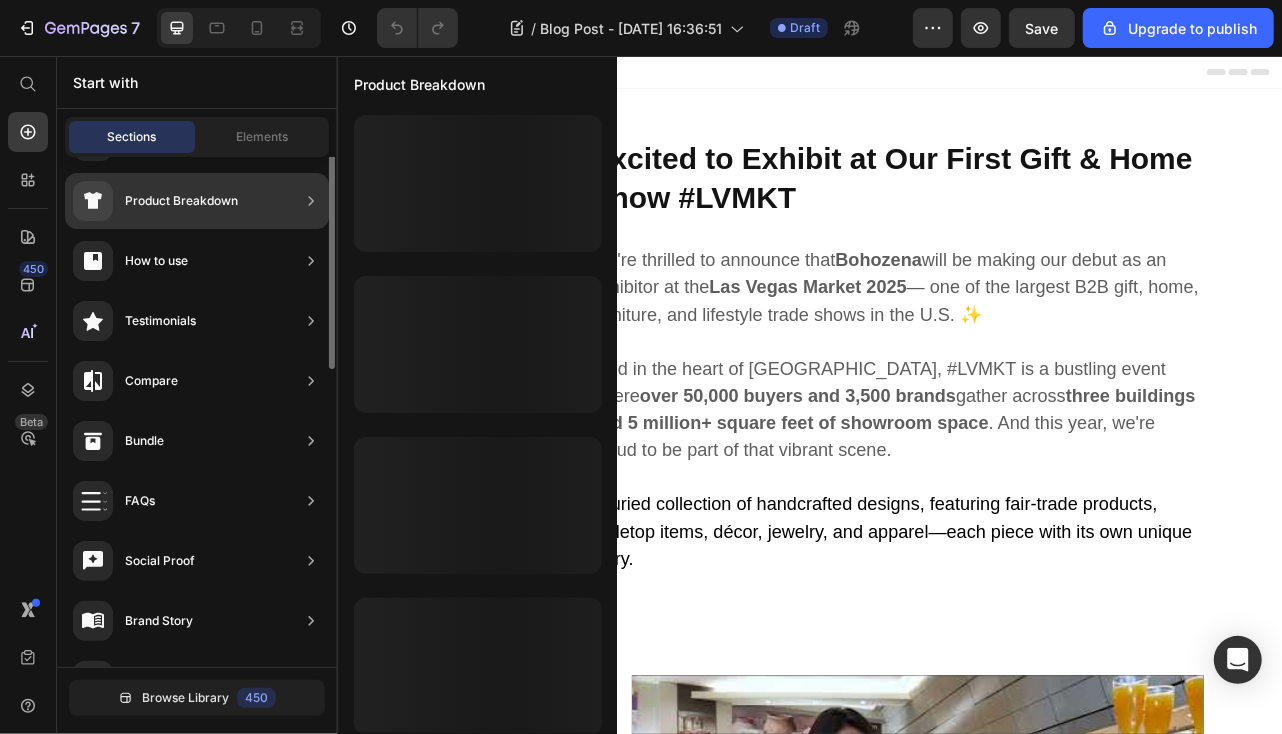 scroll, scrollTop: 0, scrollLeft: 0, axis: both 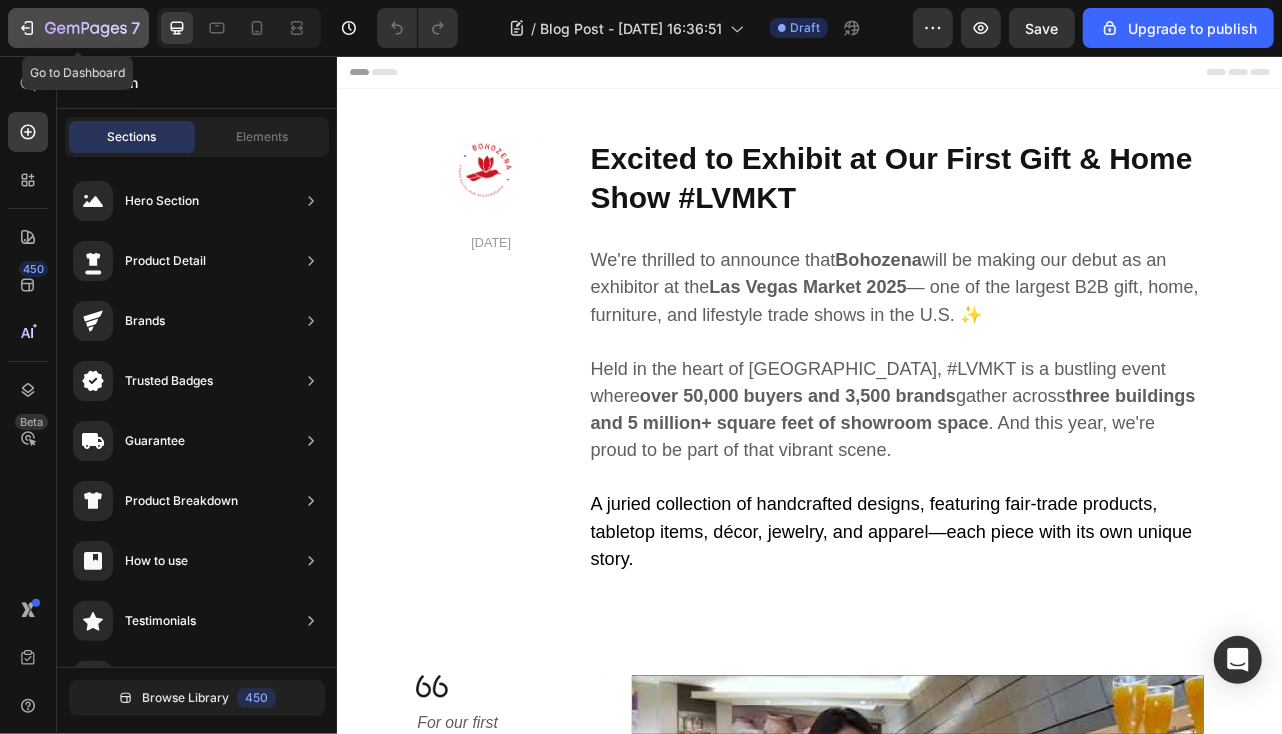 click 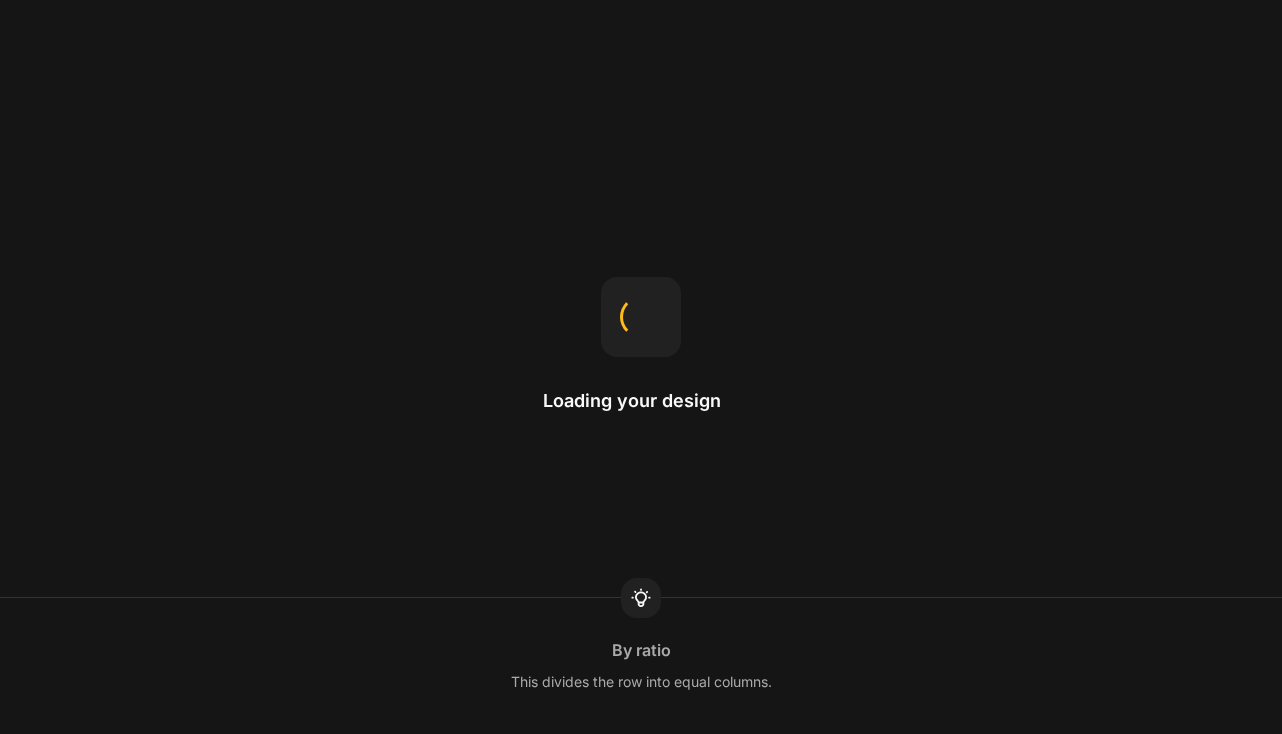 scroll, scrollTop: 0, scrollLeft: 0, axis: both 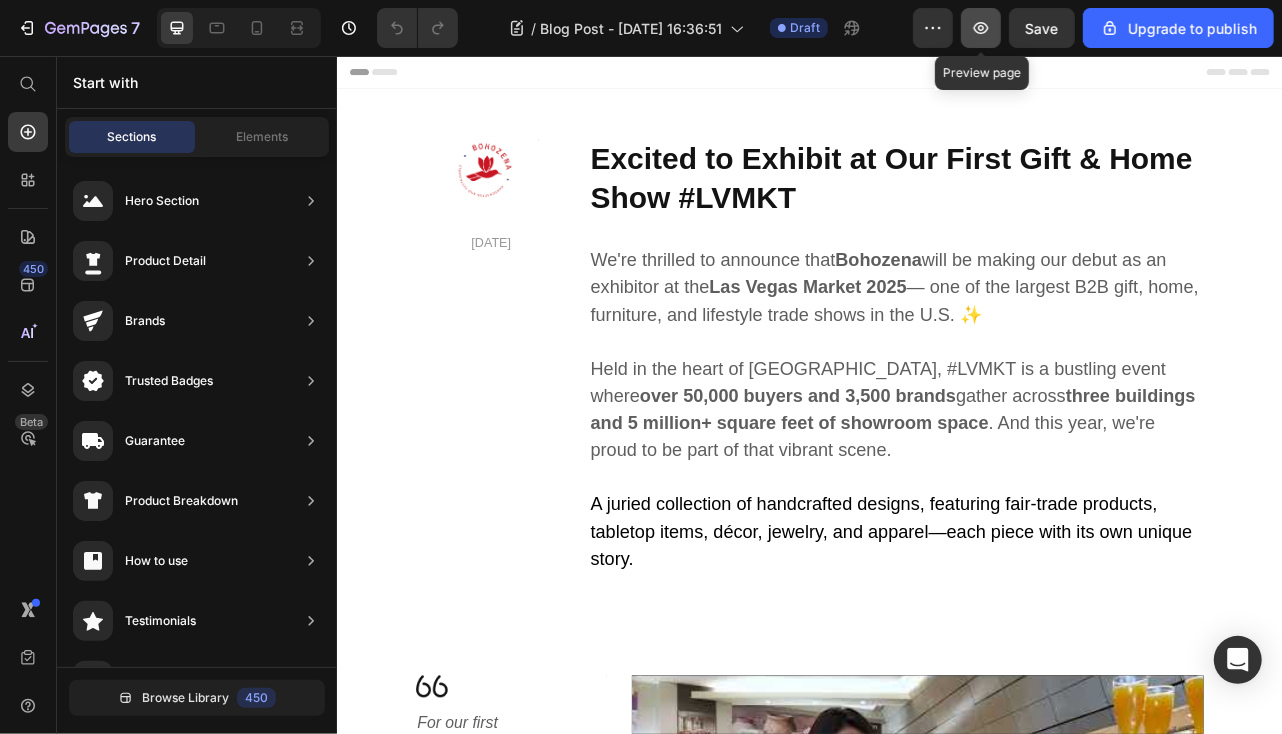click 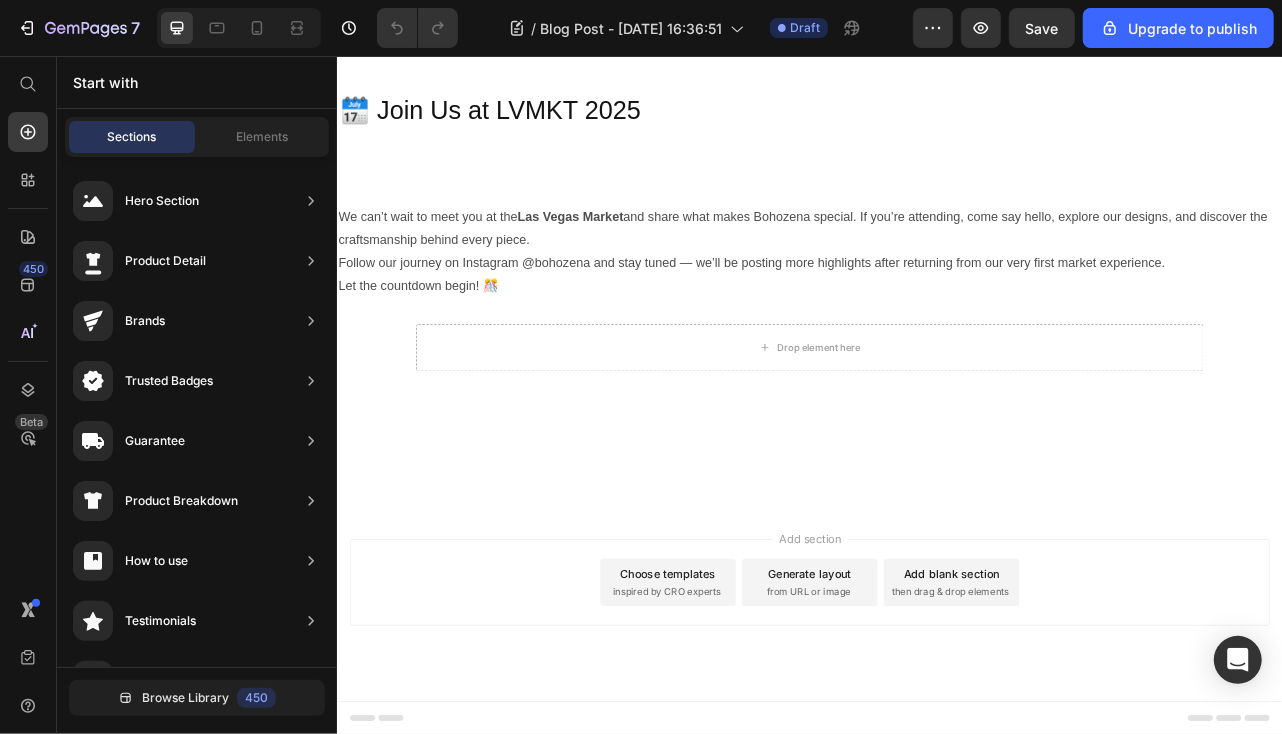 scroll, scrollTop: 4000, scrollLeft: 0, axis: vertical 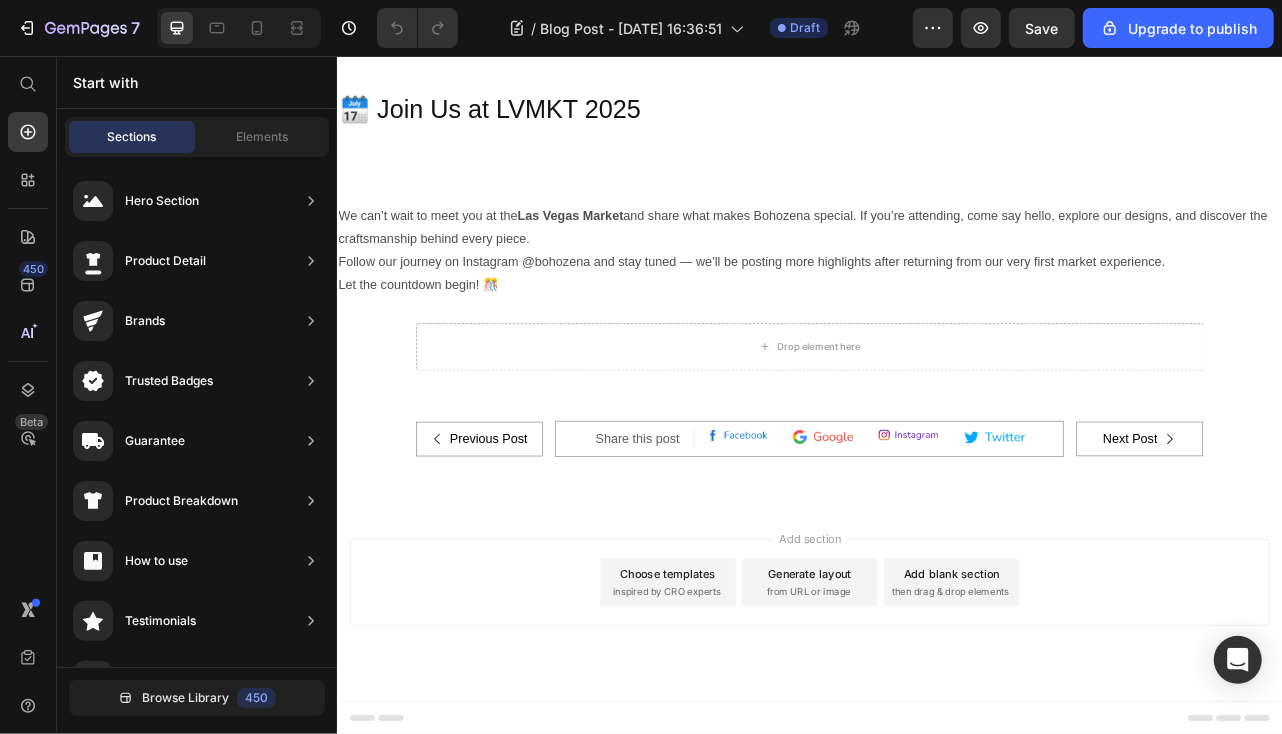 click on "Drop element here" at bounding box center [1437, -103] 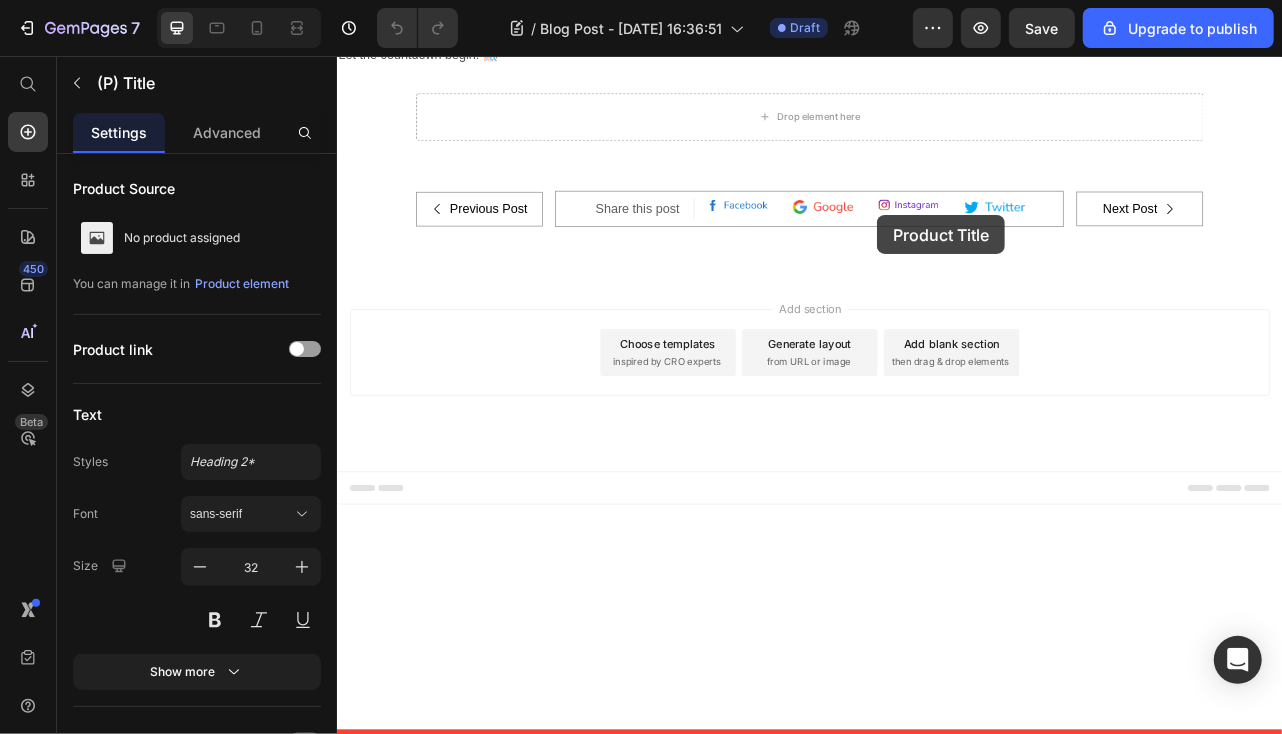 drag, startPoint x: 1022, startPoint y: 302, endPoint x: 1022, endPoint y: 254, distance: 48 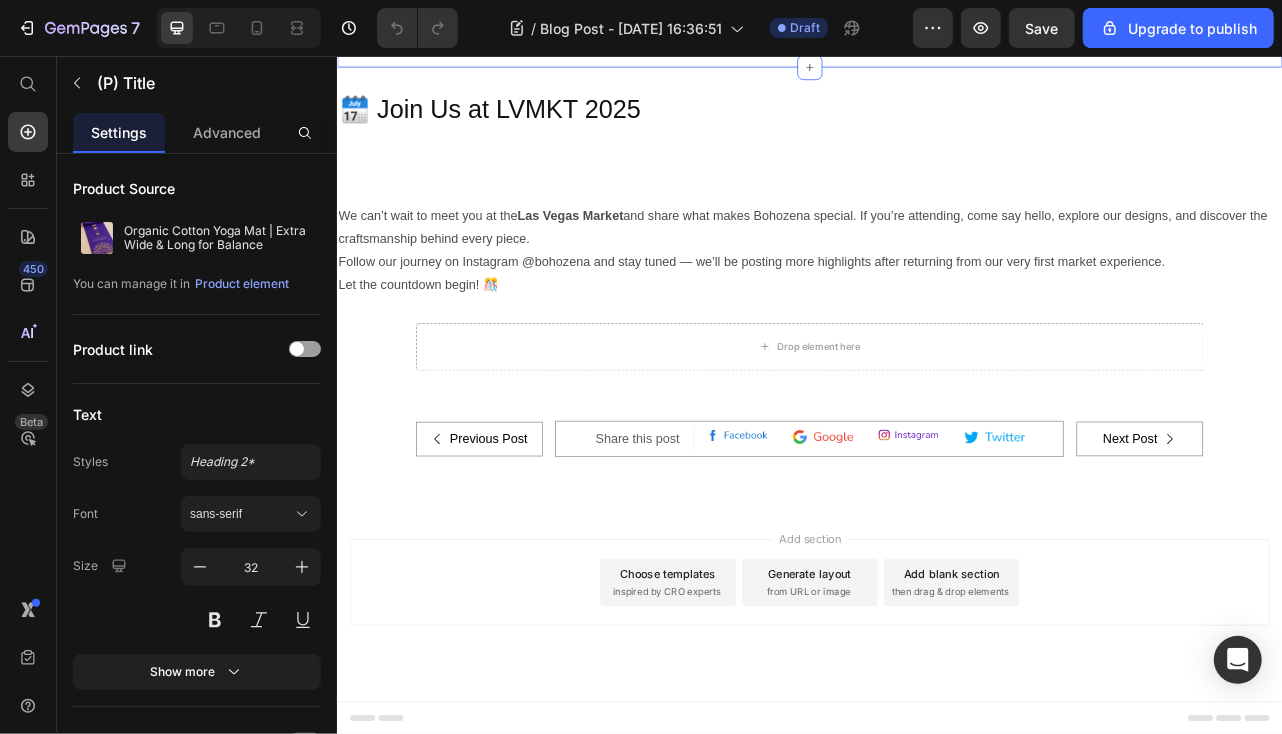scroll, scrollTop: 4000, scrollLeft: 0, axis: vertical 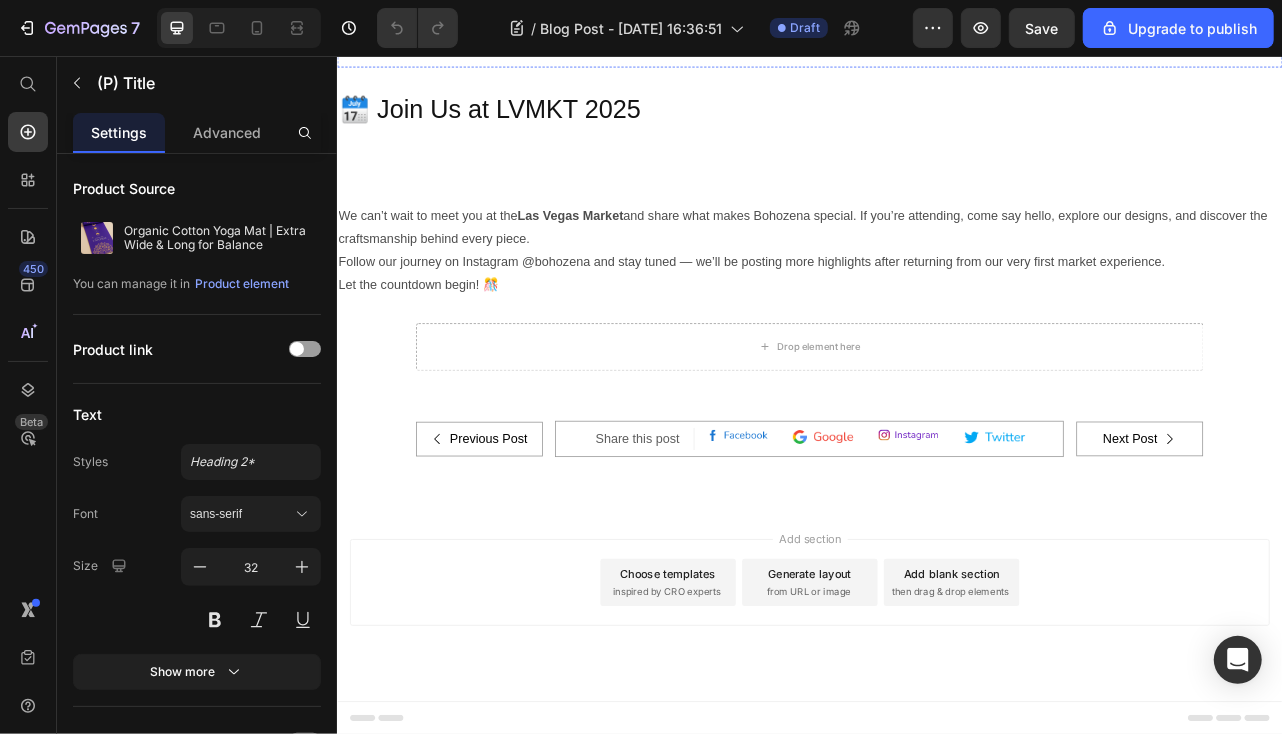 click on "Organic Cotton Yoga Mat | Extra Wide & Long for Balance (P) Title   Edit content in Shopify 8 $65.00 (P) Price $0.00 (P) Price Row Image Image Image
Drop element here Row Text block" at bounding box center (1236, -150) 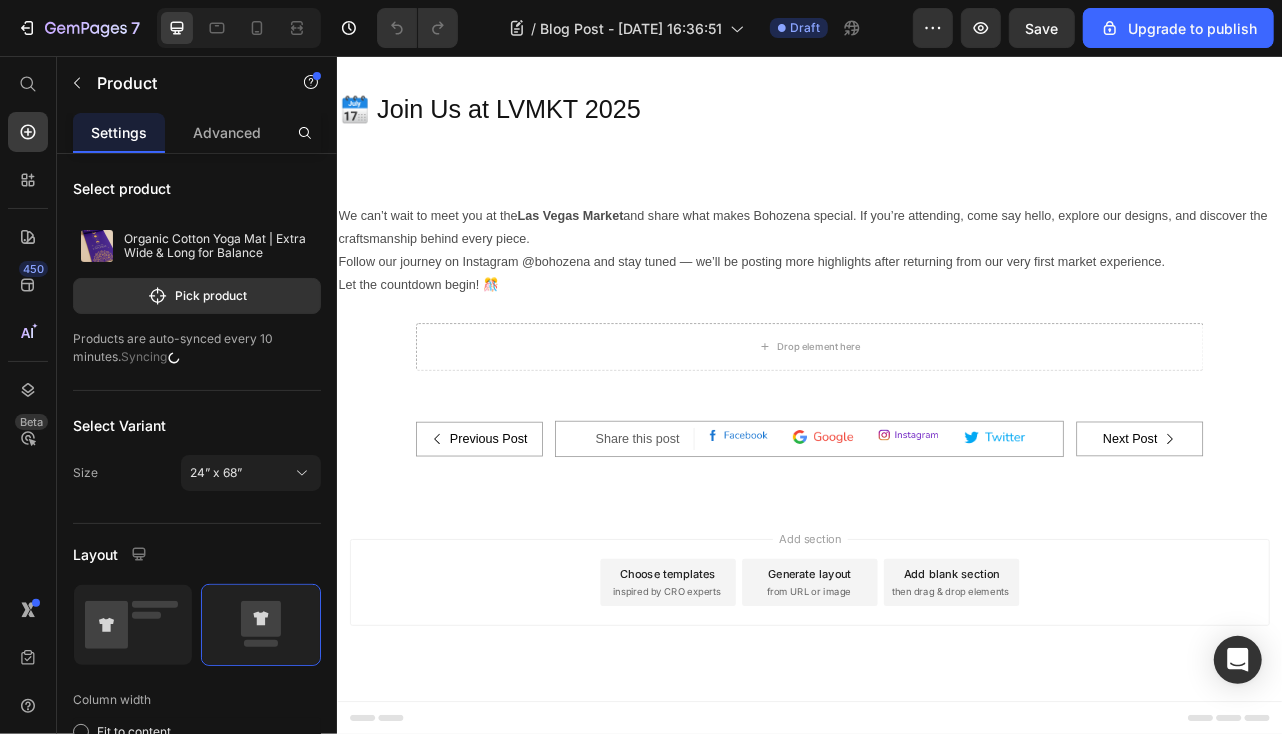 scroll, scrollTop: 3900, scrollLeft: 0, axis: vertical 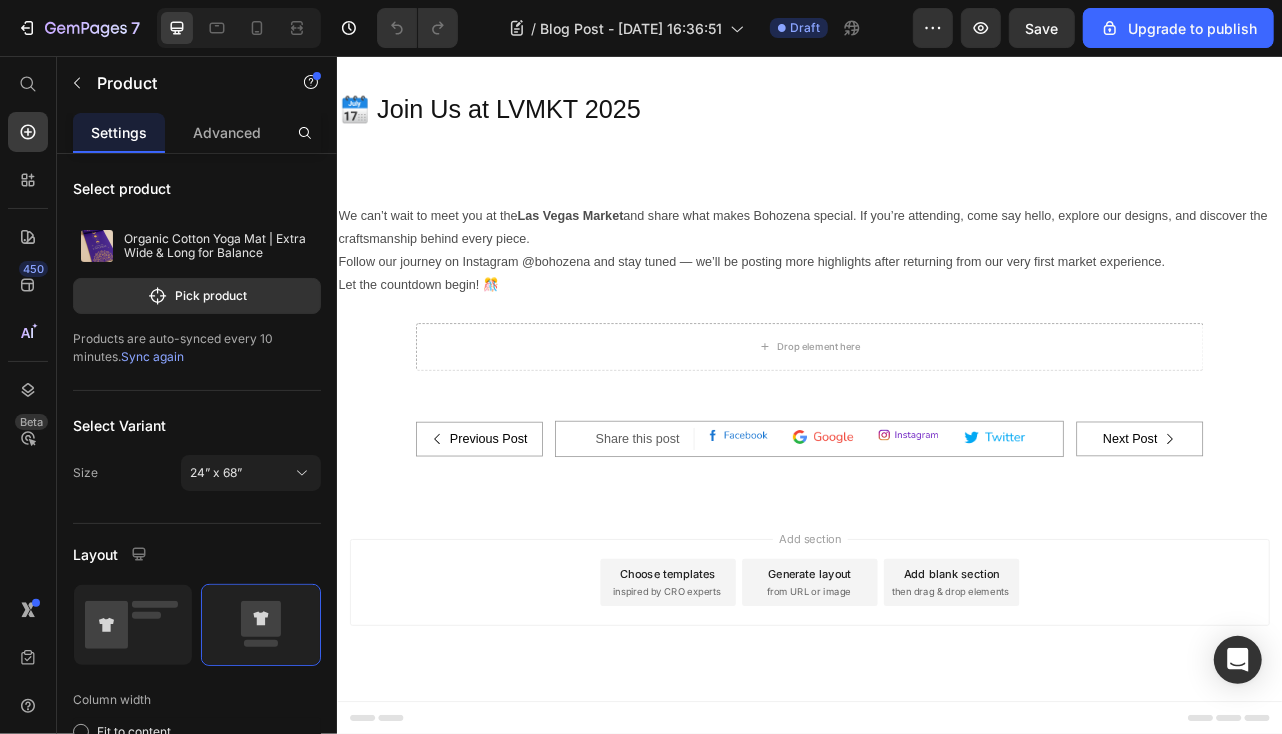 click on "$65.00 (P) Price $0.00 (P) Price Row" at bounding box center (1236, -183) 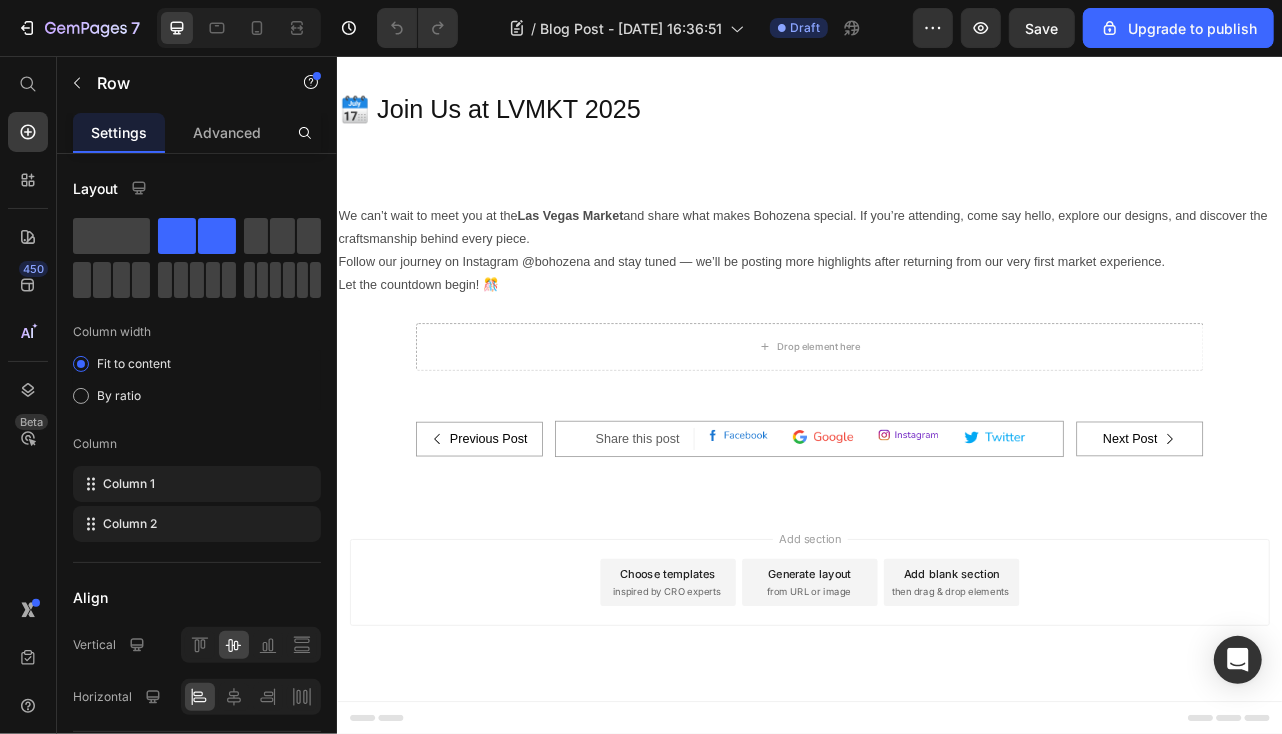 scroll, scrollTop: 4100, scrollLeft: 0, axis: vertical 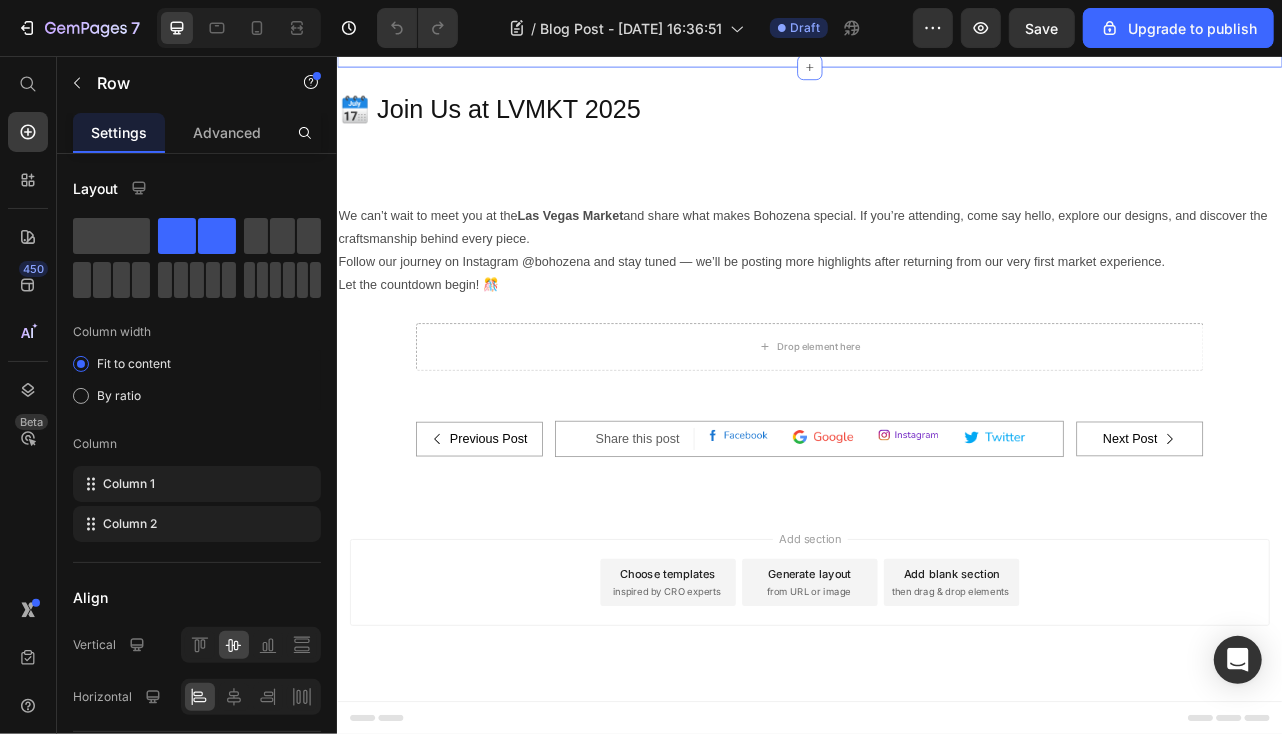 click on "Carved Pattern Mango Wood Bowl (P) Title Image Image Image Row Enhance your dining experience with this beautifully handcrafted Carved Pattern Mango Wood Bowl, featuring a unique Bohemian hummingbird pattern that adds elegance, depth, and texture.  This versatile bowl is perfect for serving appetizers, salads, snacks, and fruits, or as a stunning decorative centerpiece for your countertop. Text block $75.00 (P) Price Row Get it now (P) Cart Button Row Product Organic Cotton Yoga Mat | Extra Wide & Long for Balance (P) Title $65.00 (P) Price $0.00 (P) Price Row   32 Image Image Image
Drop element here Row Text block Product Section 5" at bounding box center [936, -113] 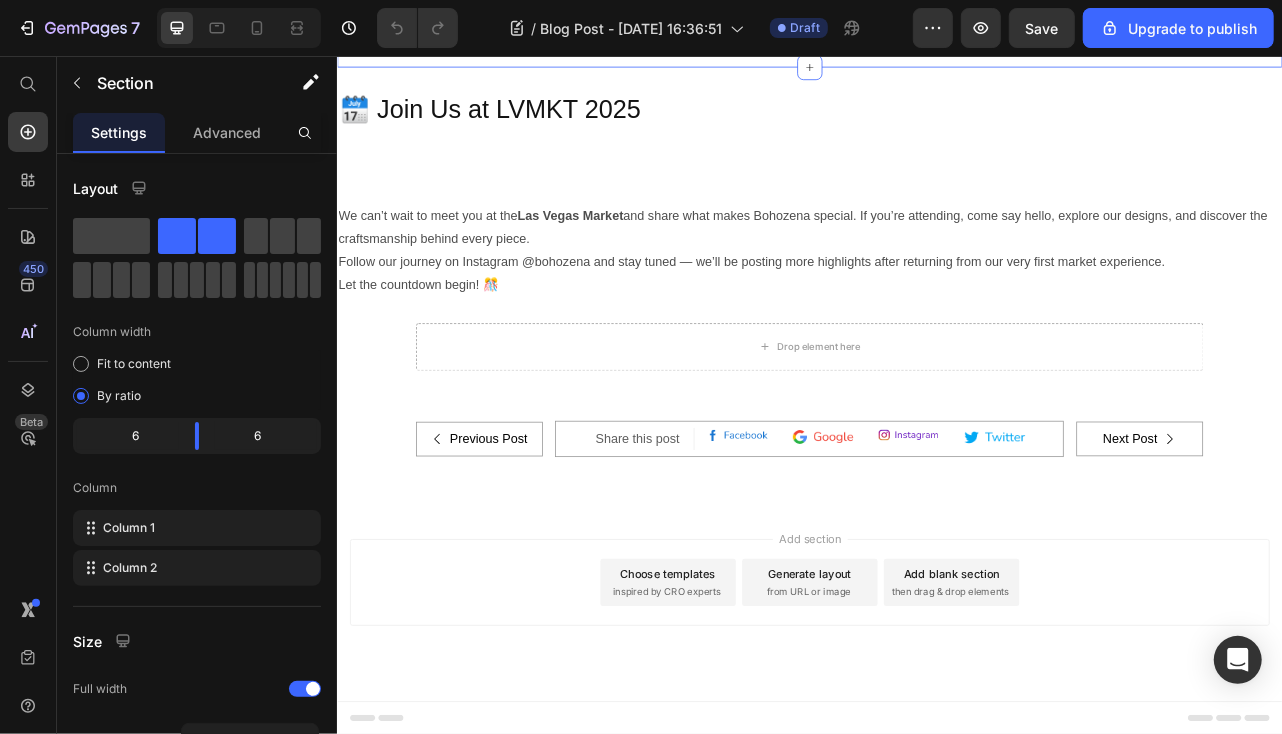 click on "Get it now" at bounding box center (548, -25) 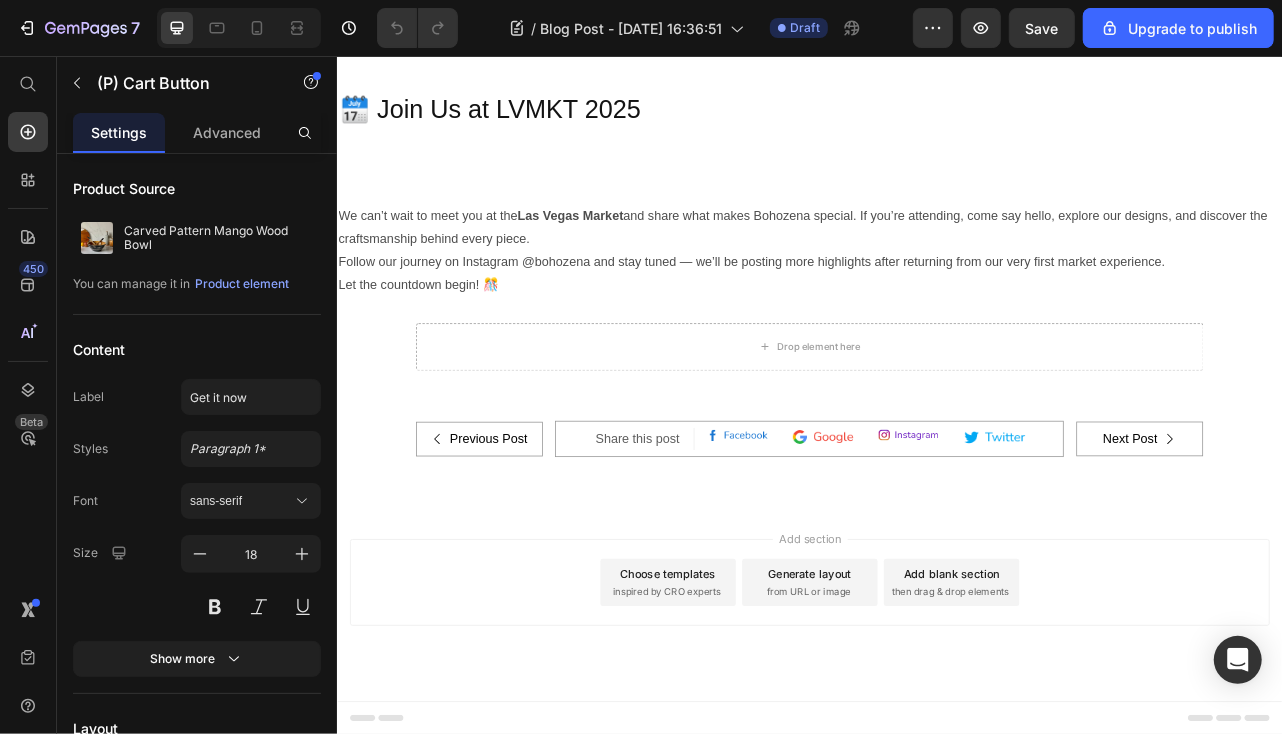 click on "$75.00" at bounding box center [410, -25] 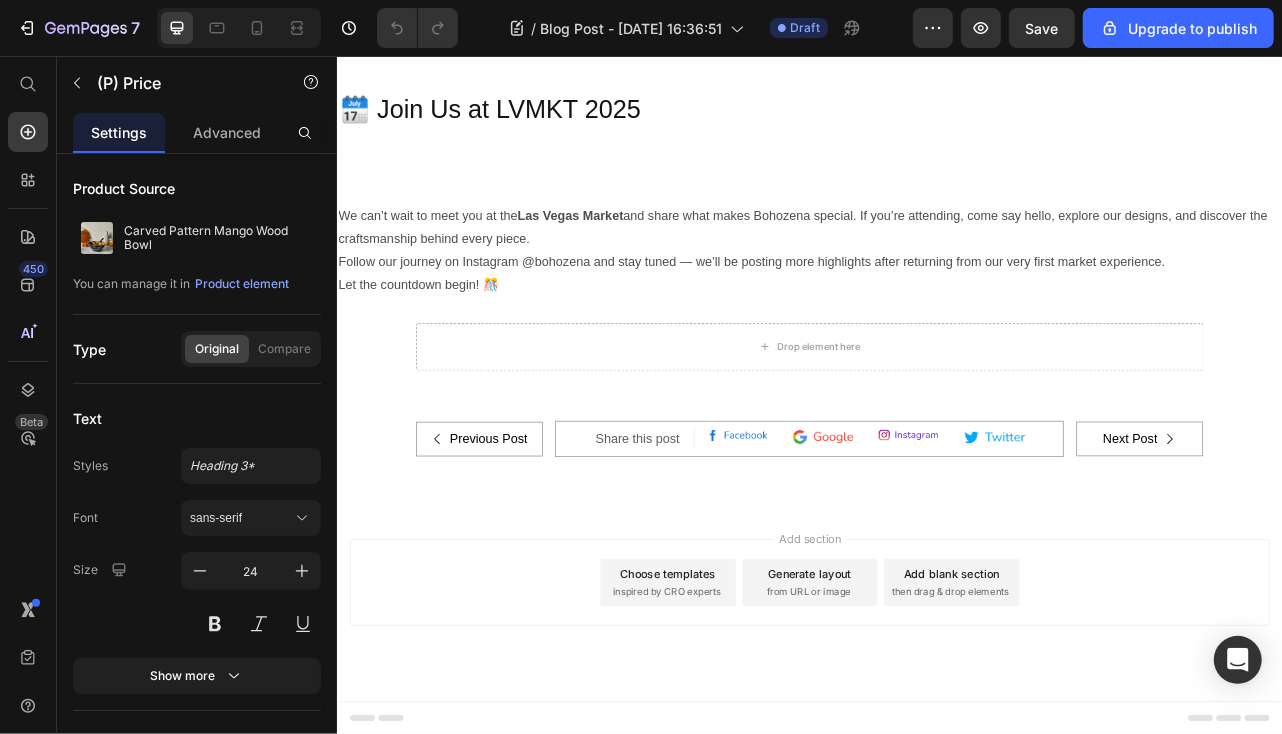 click on "Get it now" at bounding box center (561, -25) 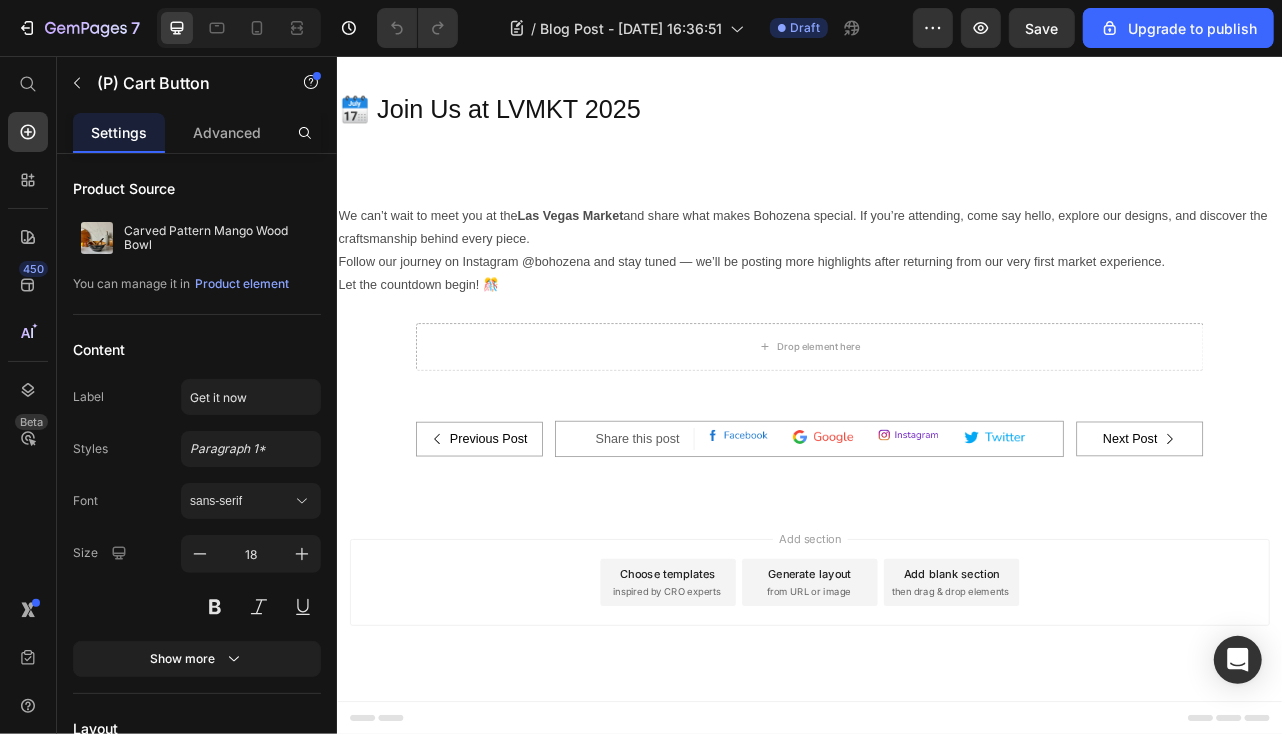click on "Get it now" at bounding box center (561, -25) 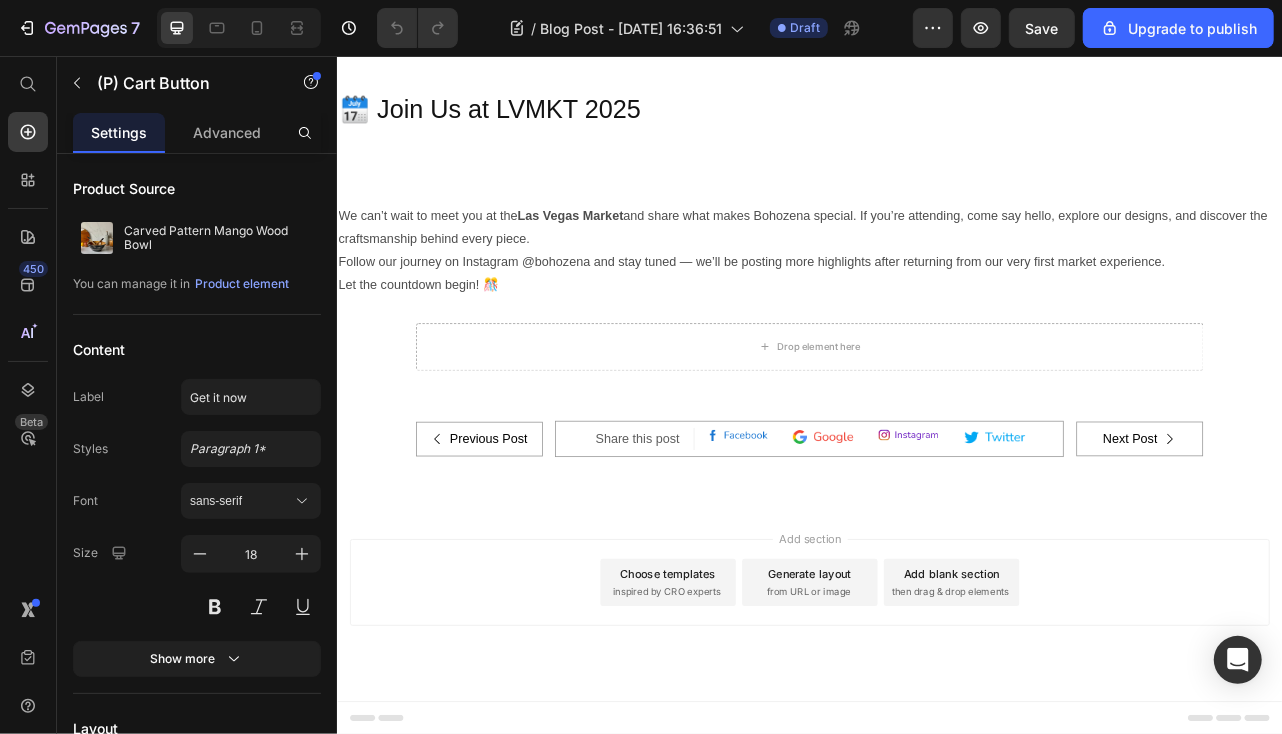 click on "Get it now" at bounding box center (548, -25) 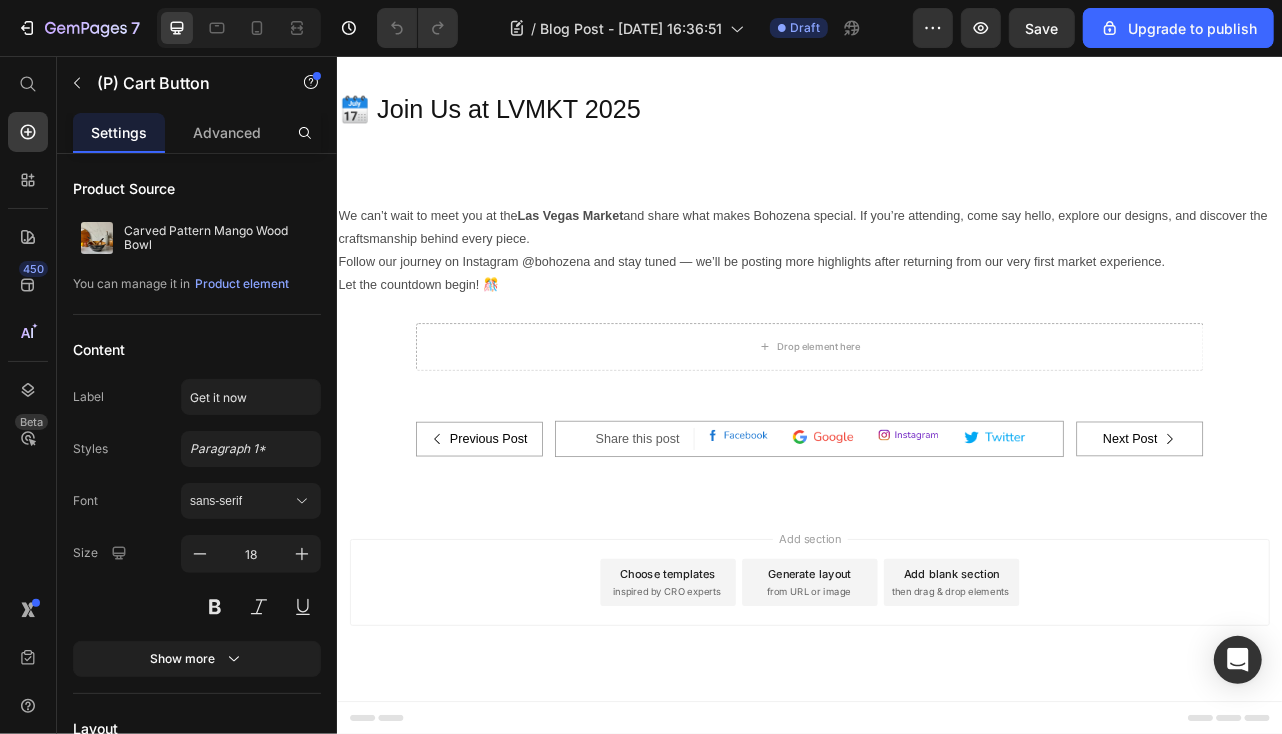 click 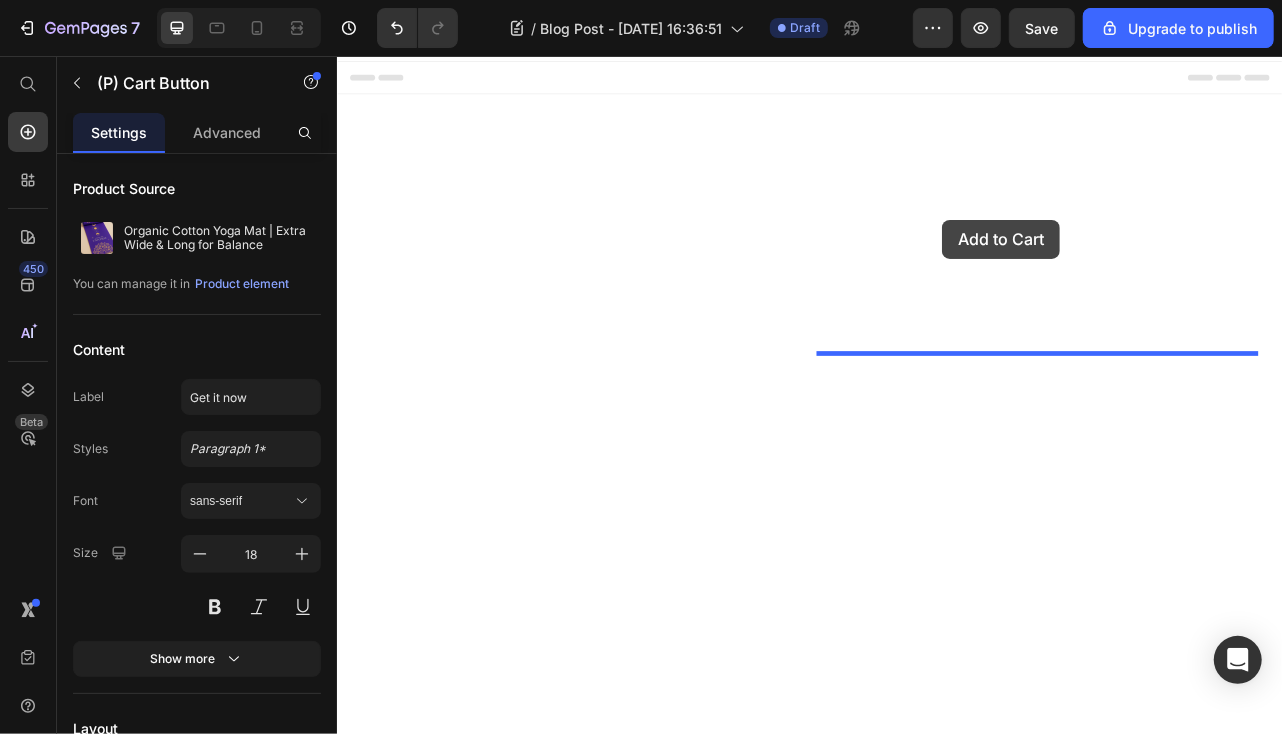 drag, startPoint x: 601, startPoint y: 722, endPoint x: 1100, endPoint y: 257, distance: 682.07477 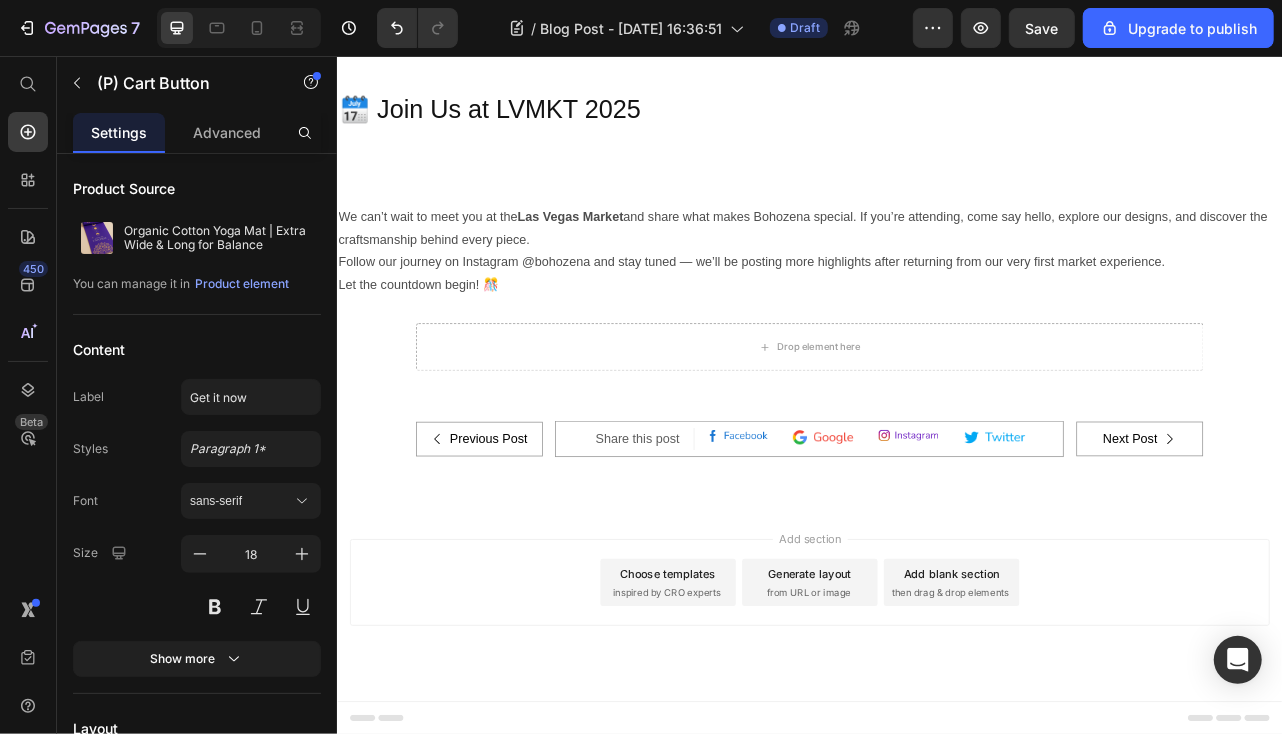 scroll, scrollTop: 4000, scrollLeft: 0, axis: vertical 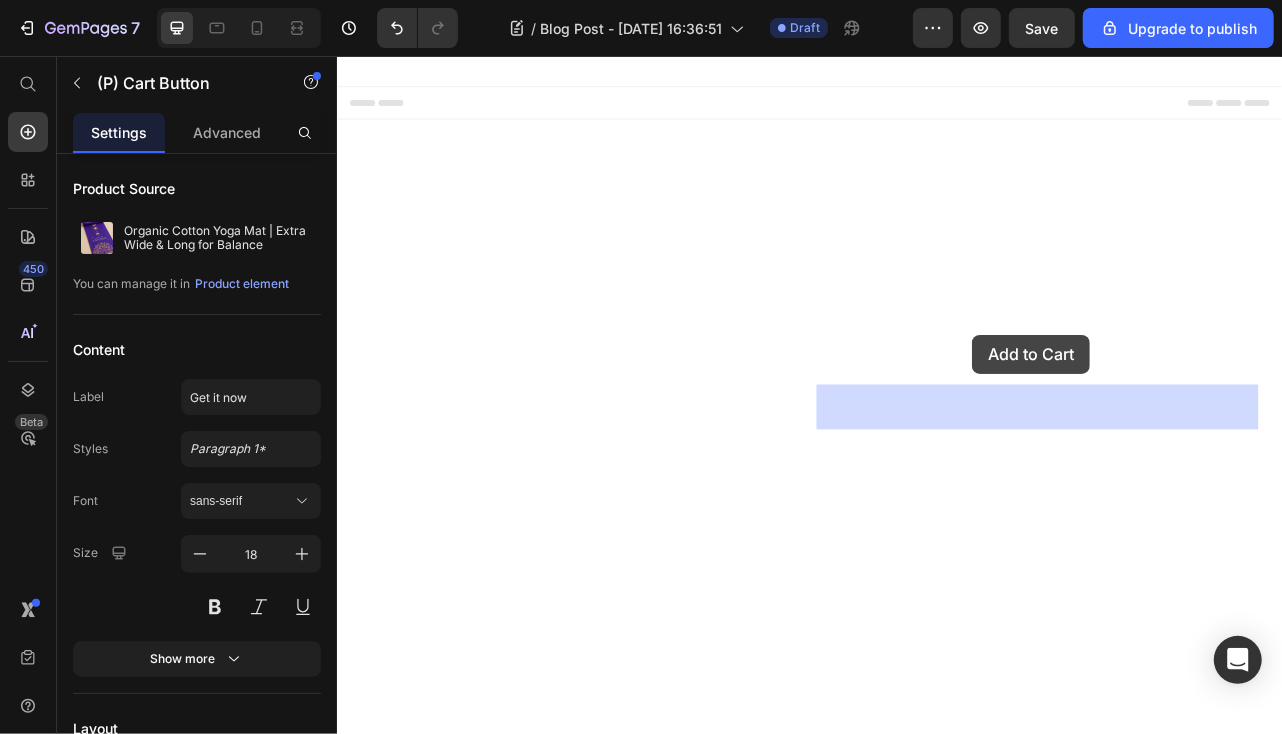 drag, startPoint x: 970, startPoint y: 369, endPoint x: 1141, endPoint y: 409, distance: 175.61606 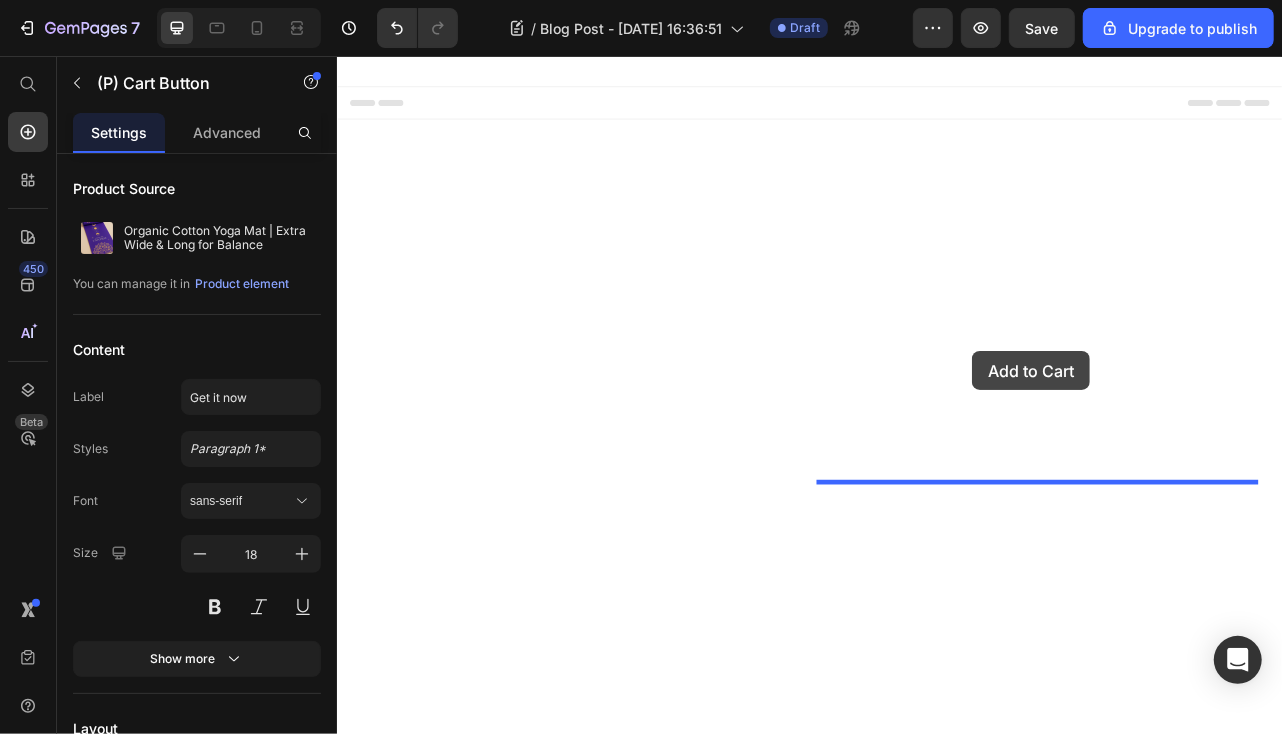 drag, startPoint x: 957, startPoint y: 365, endPoint x: 1095, endPoint y: 395, distance: 141.22322 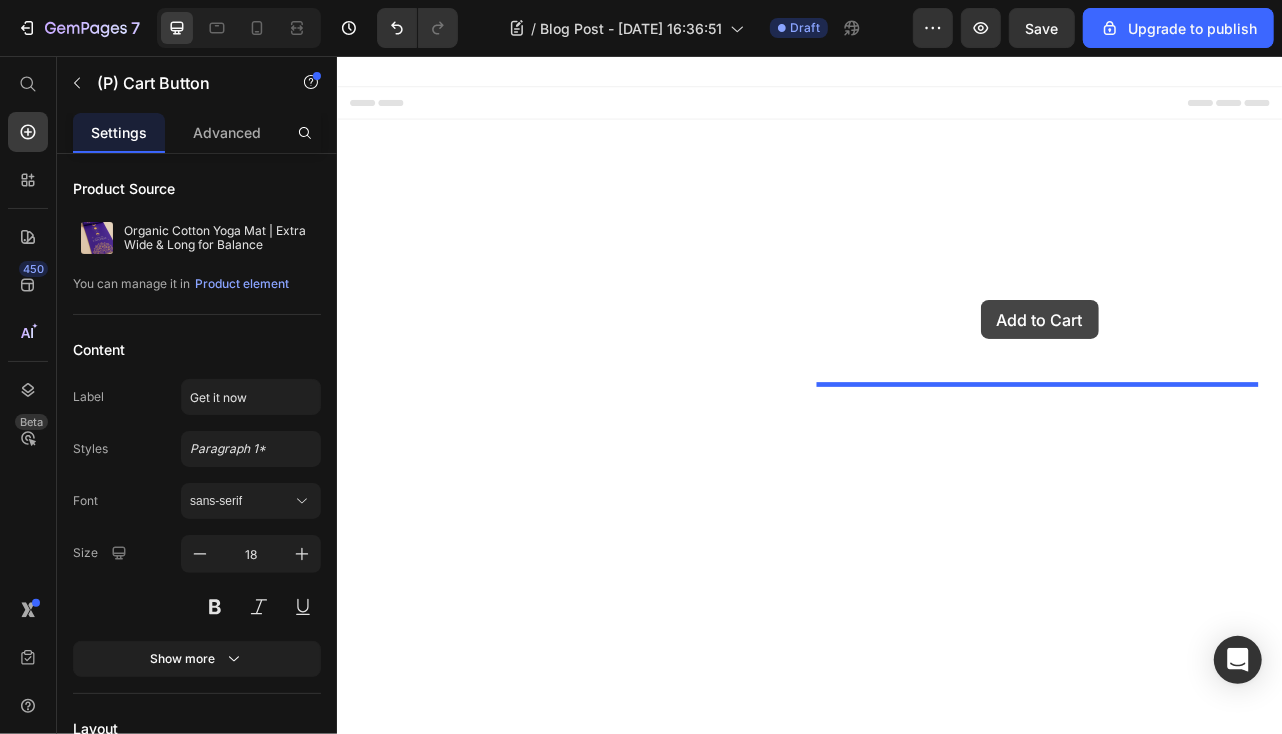 drag, startPoint x: 970, startPoint y: 458, endPoint x: 1155, endPoint y: 381, distance: 200.38463 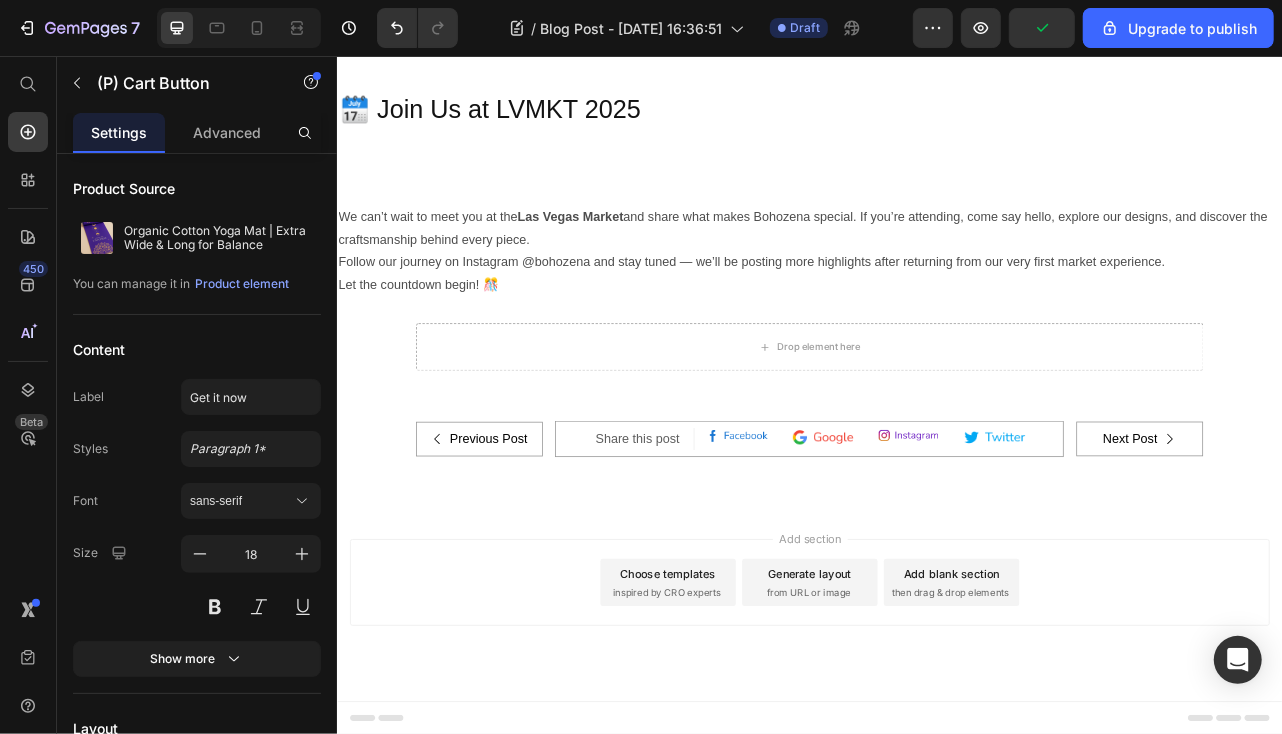 click 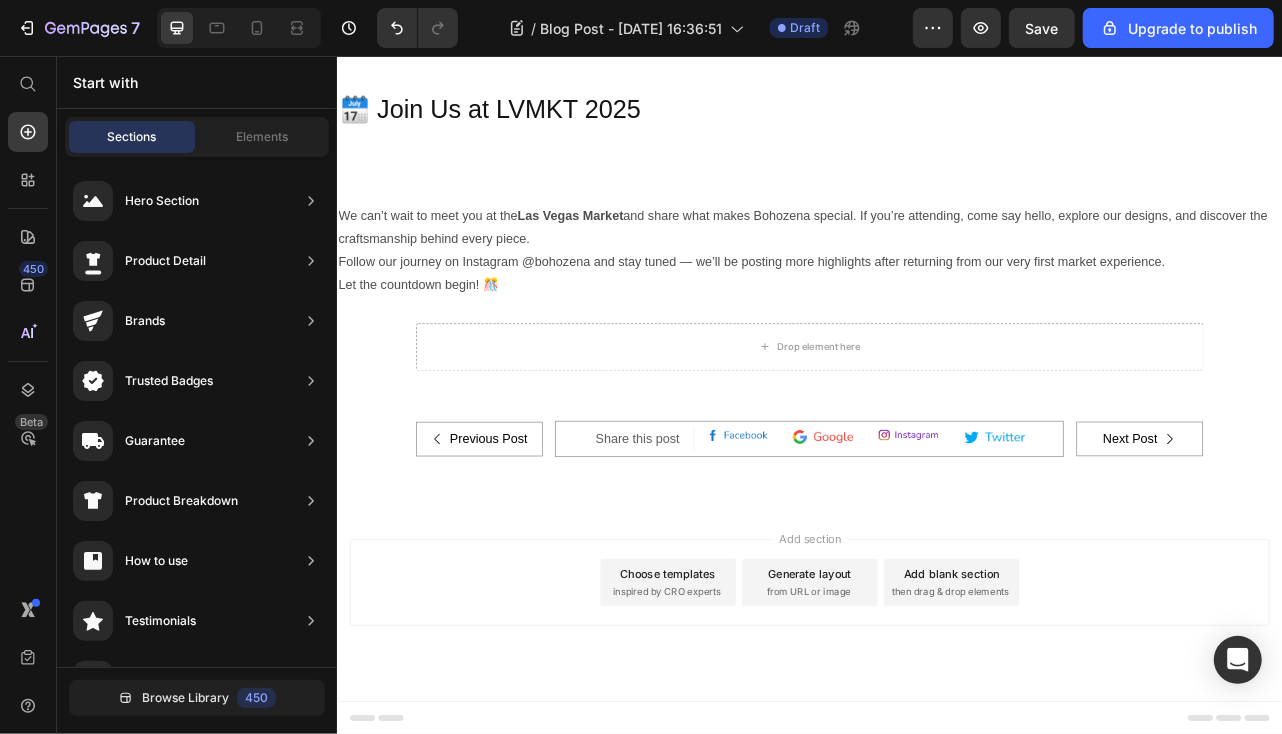 scroll, scrollTop: 3672, scrollLeft: 0, axis: vertical 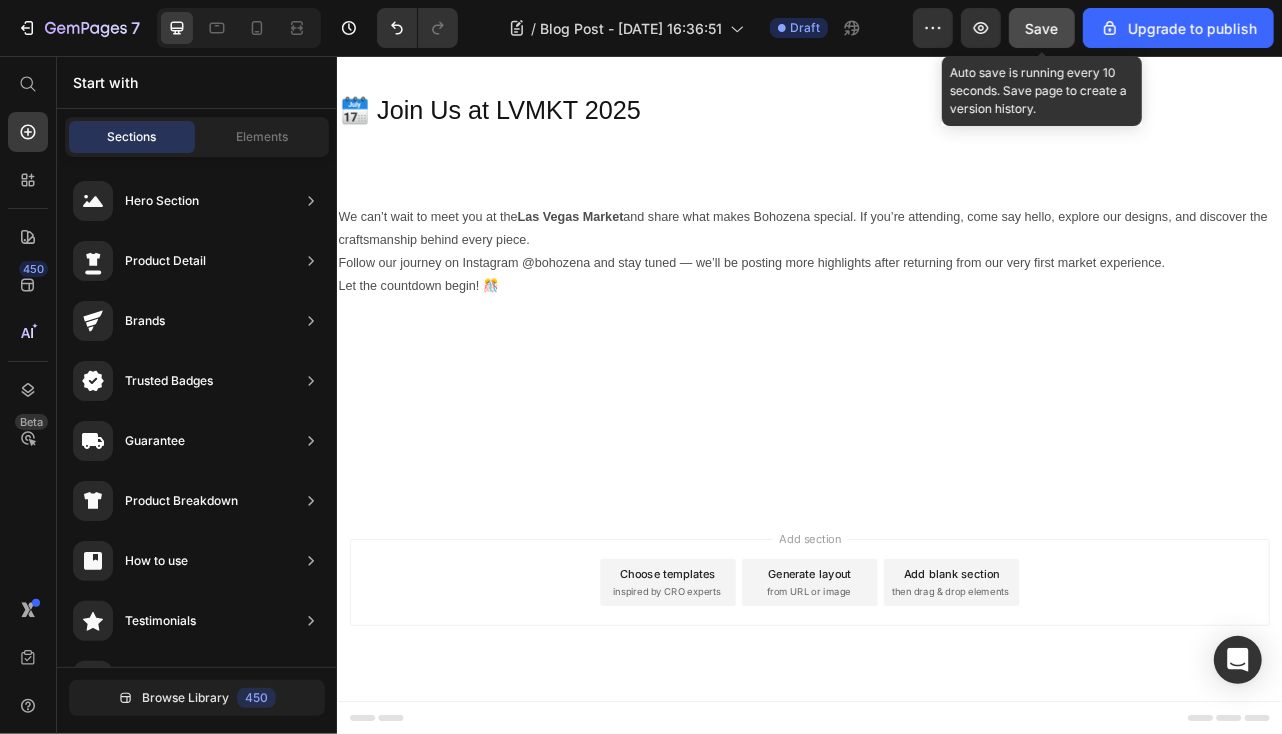 click on "Save" at bounding box center [1042, 28] 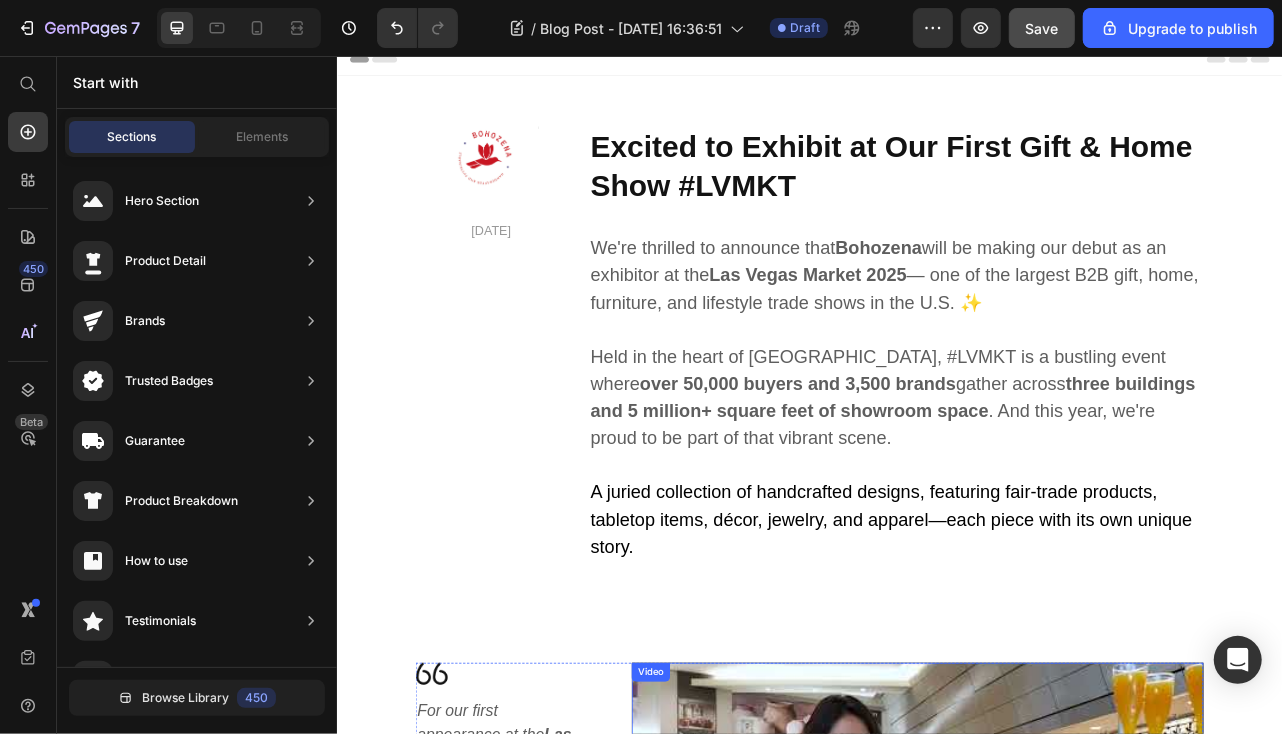 scroll, scrollTop: 0, scrollLeft: 0, axis: both 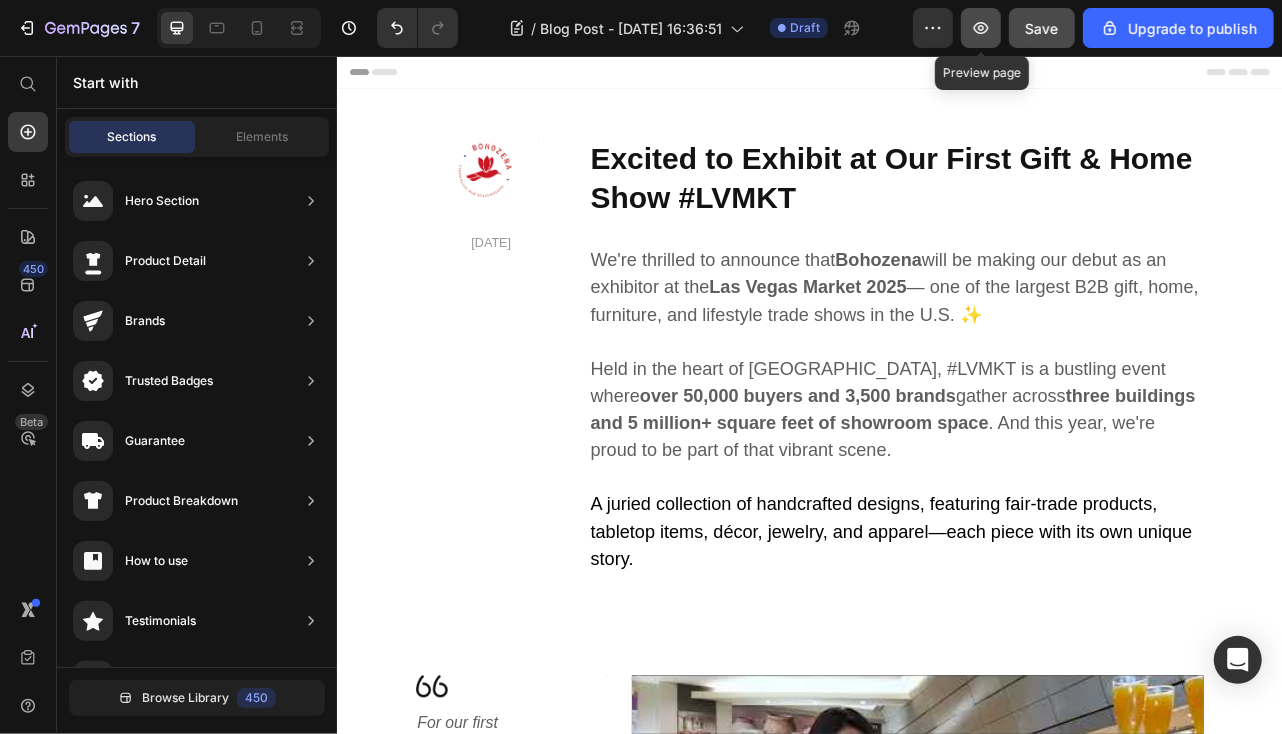 click 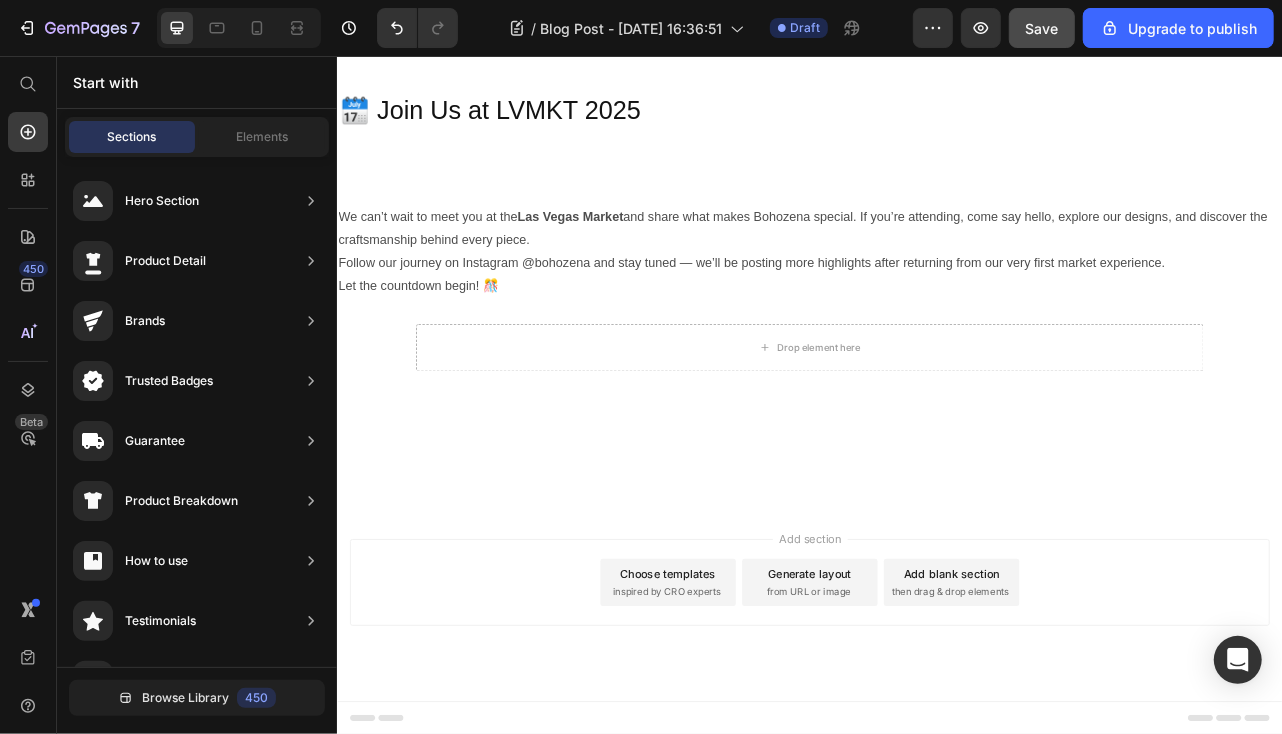 scroll, scrollTop: 4100, scrollLeft: 0, axis: vertical 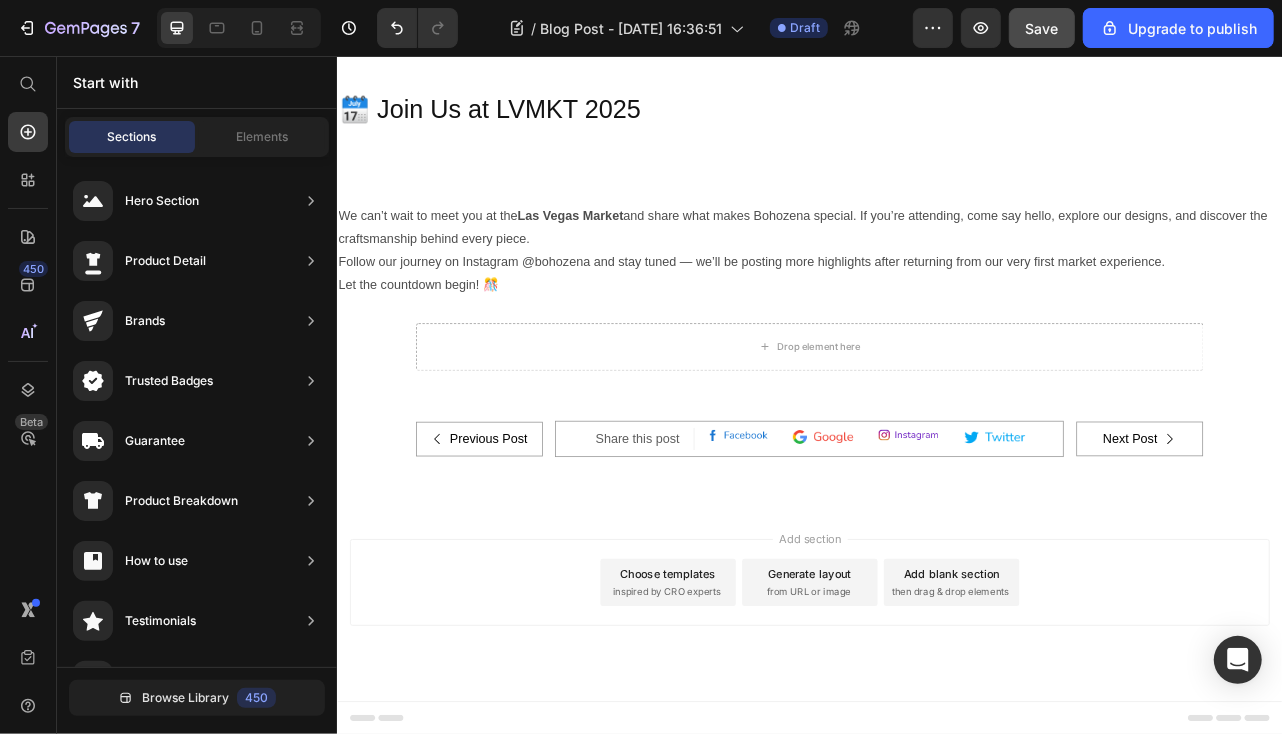 click at bounding box center [1036, -133] 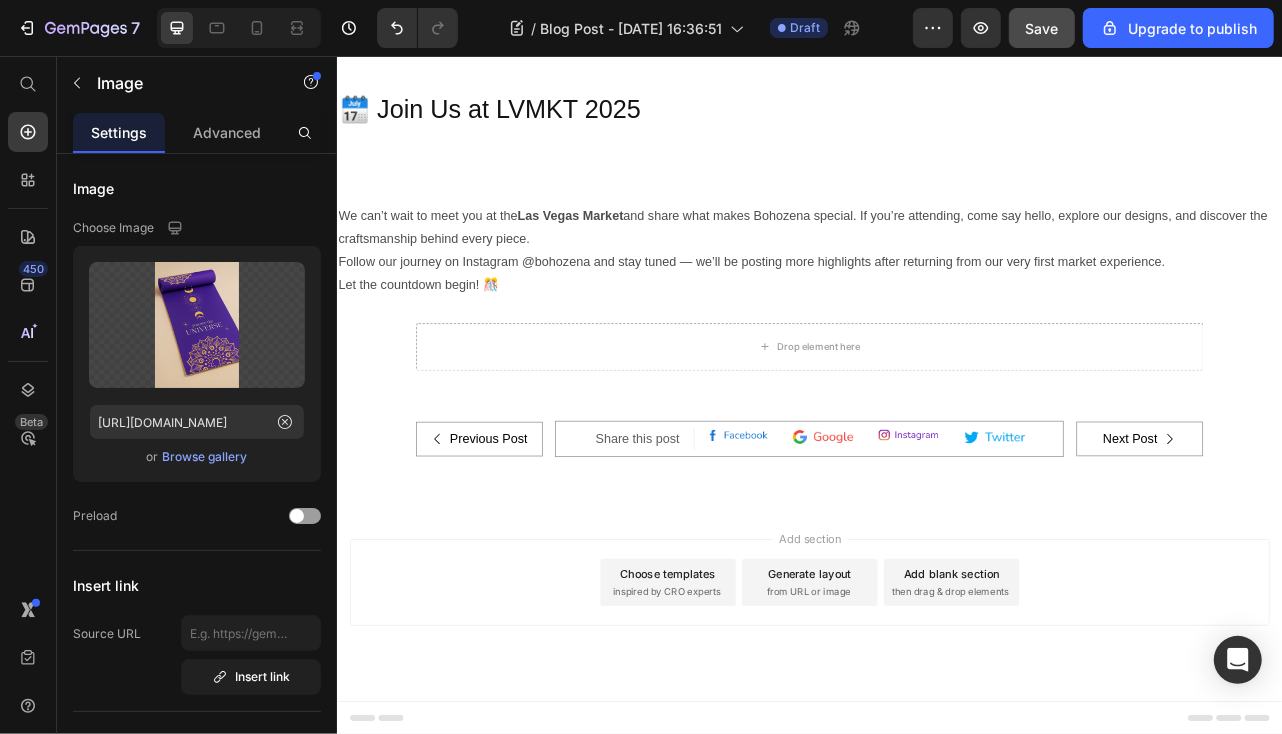 scroll, scrollTop: 4000, scrollLeft: 0, axis: vertical 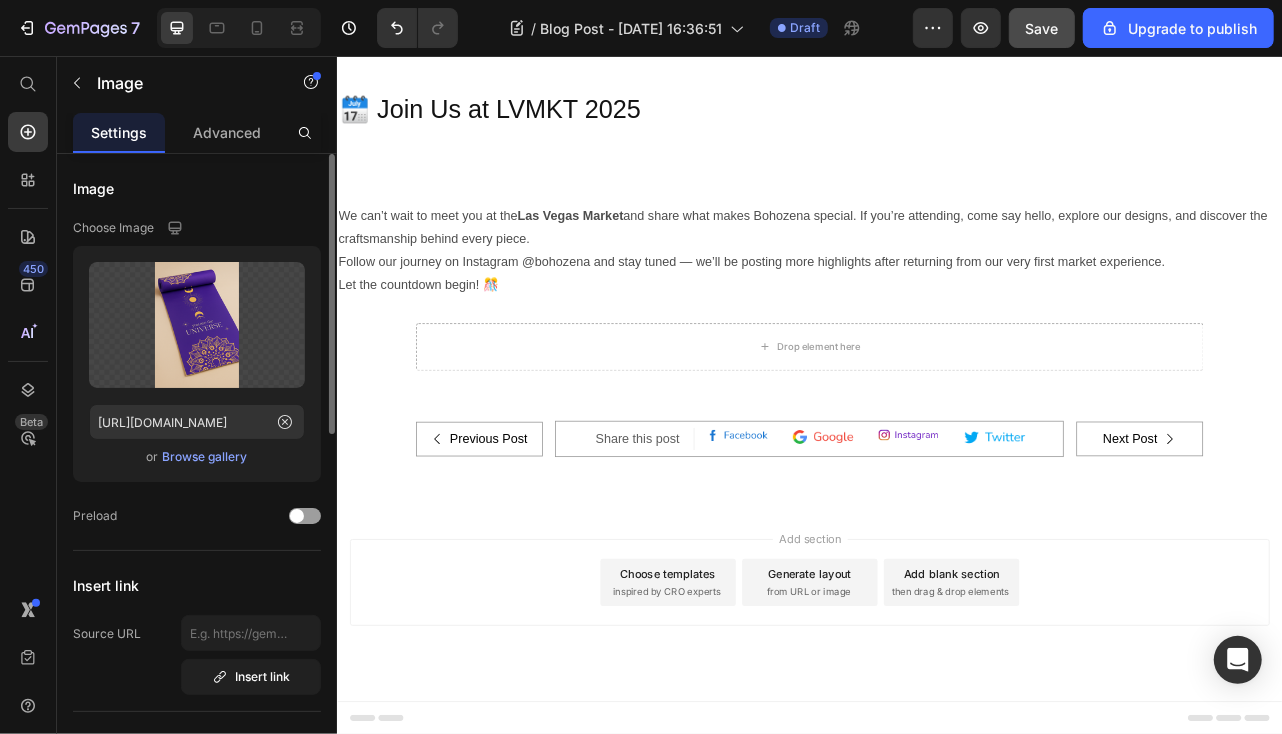 click on "Browse gallery" at bounding box center (205, 457) 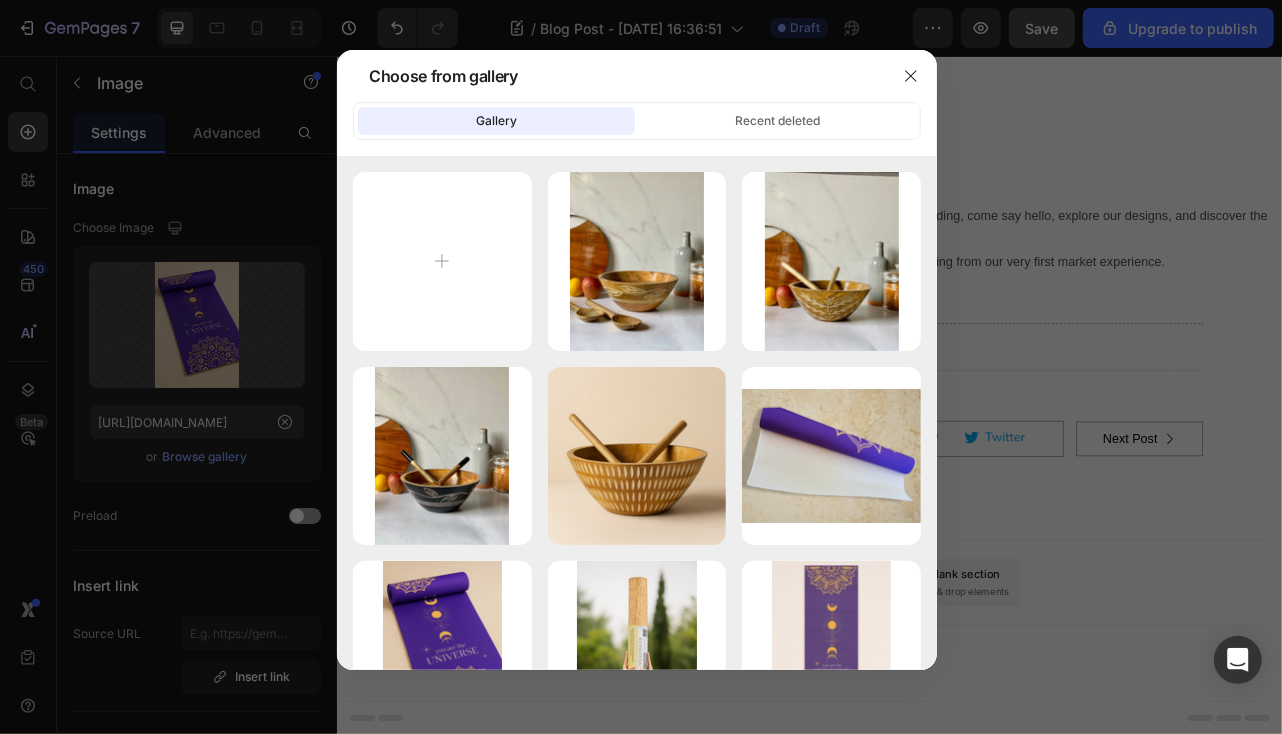 drag, startPoint x: 906, startPoint y: 72, endPoint x: 797, endPoint y: 150, distance: 134.03358 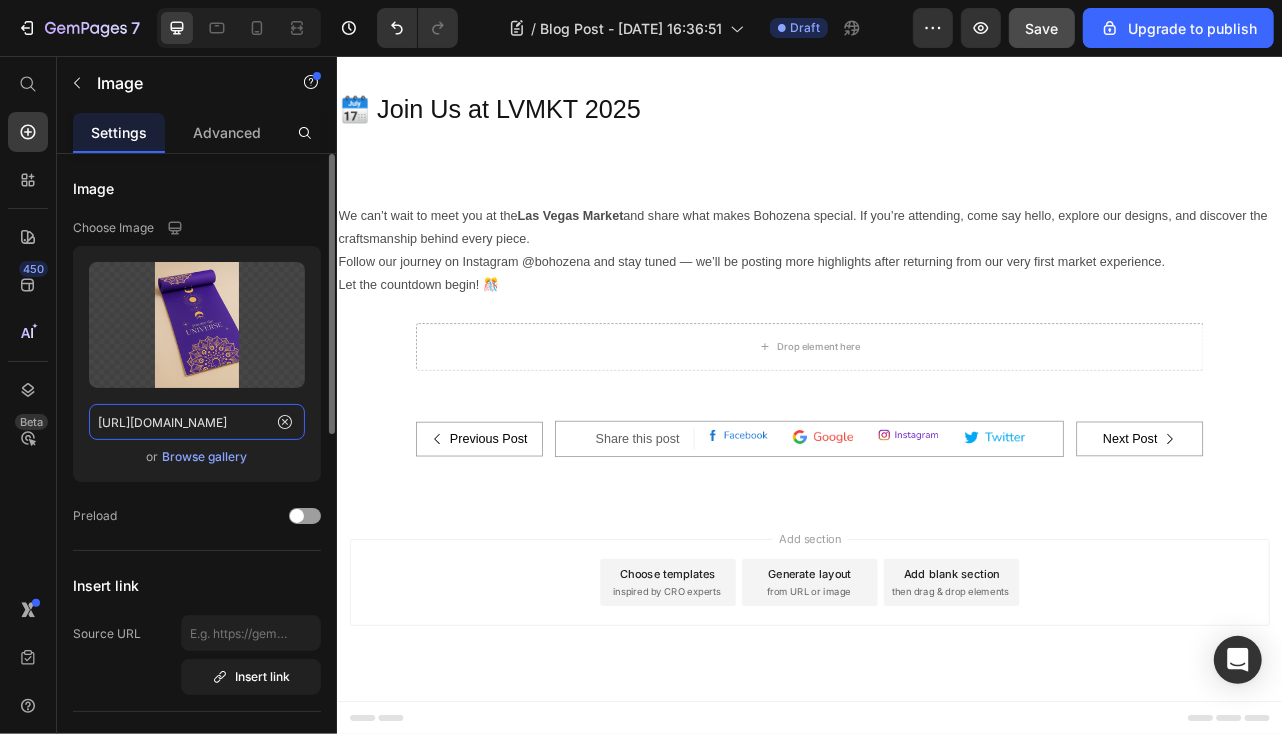 click on "https://cdn.shopify.com/s/files/1/0602/3449/8284/files/gempages_559721927522911017-2b09b20f-f4bf-43ef-b40f-eec807c3fbb8.png" 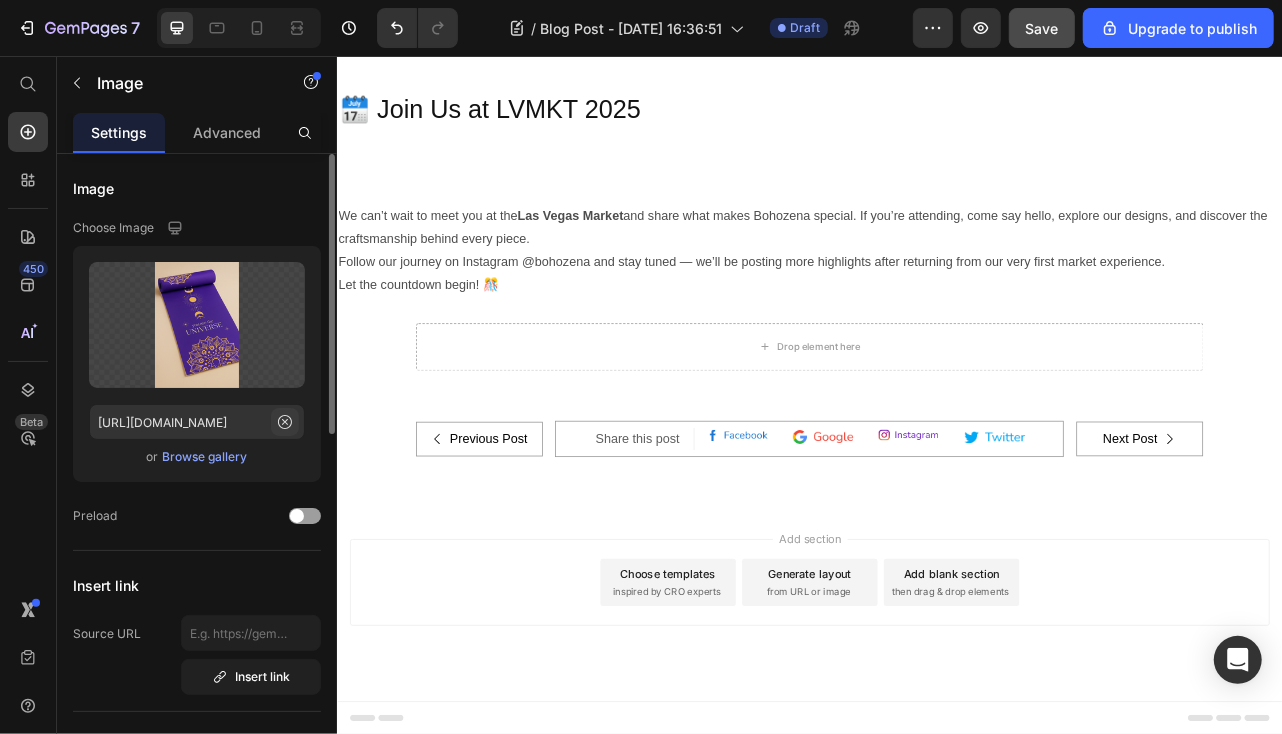 click 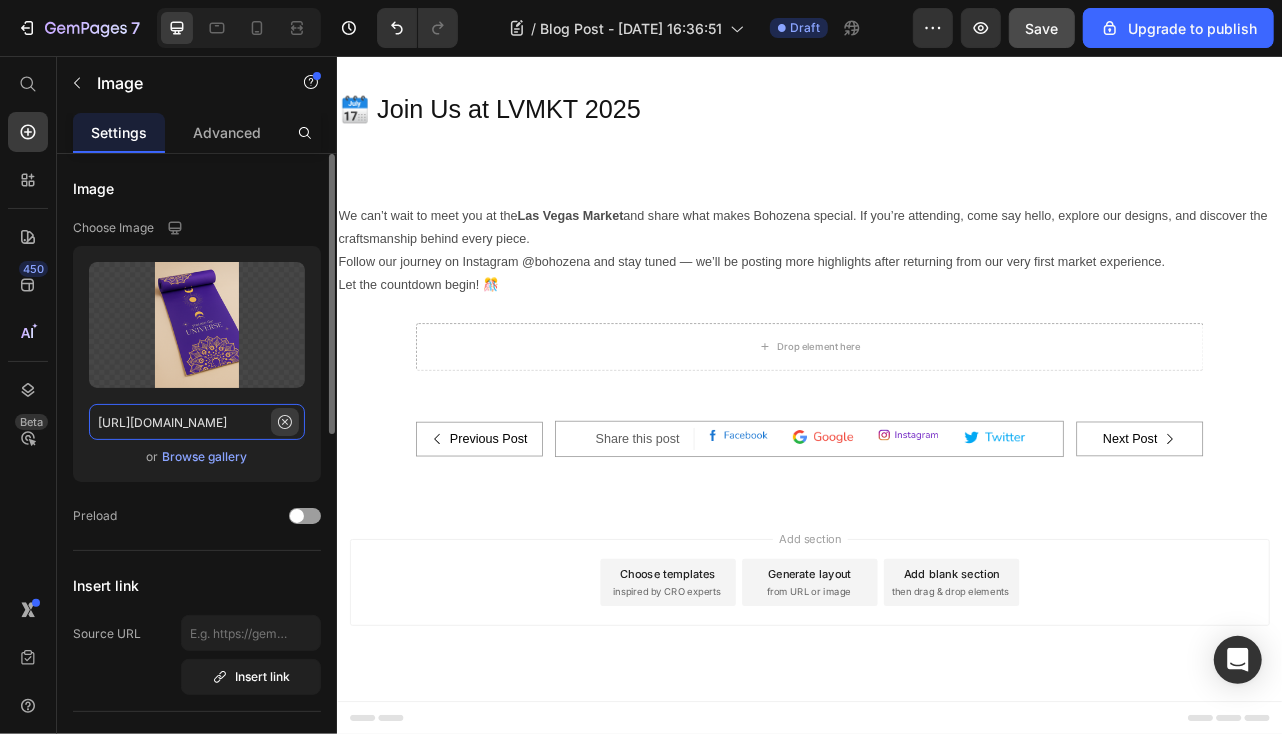 type 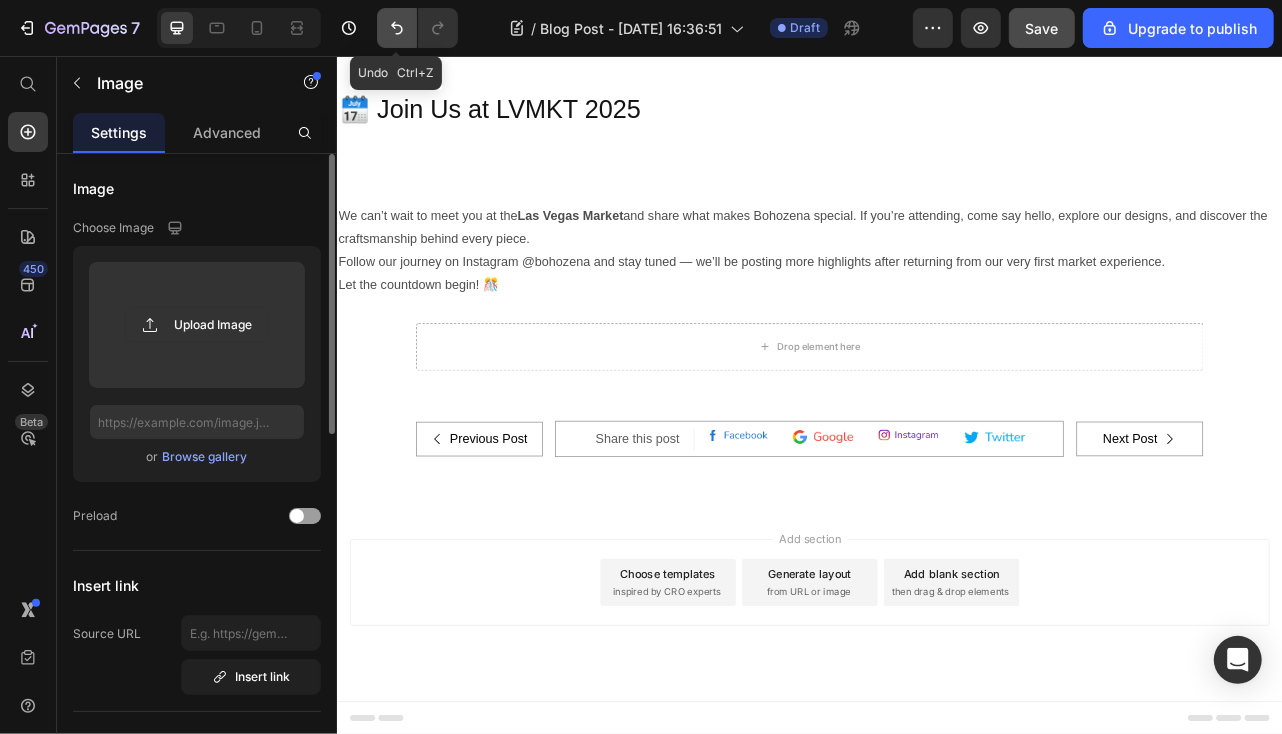 click 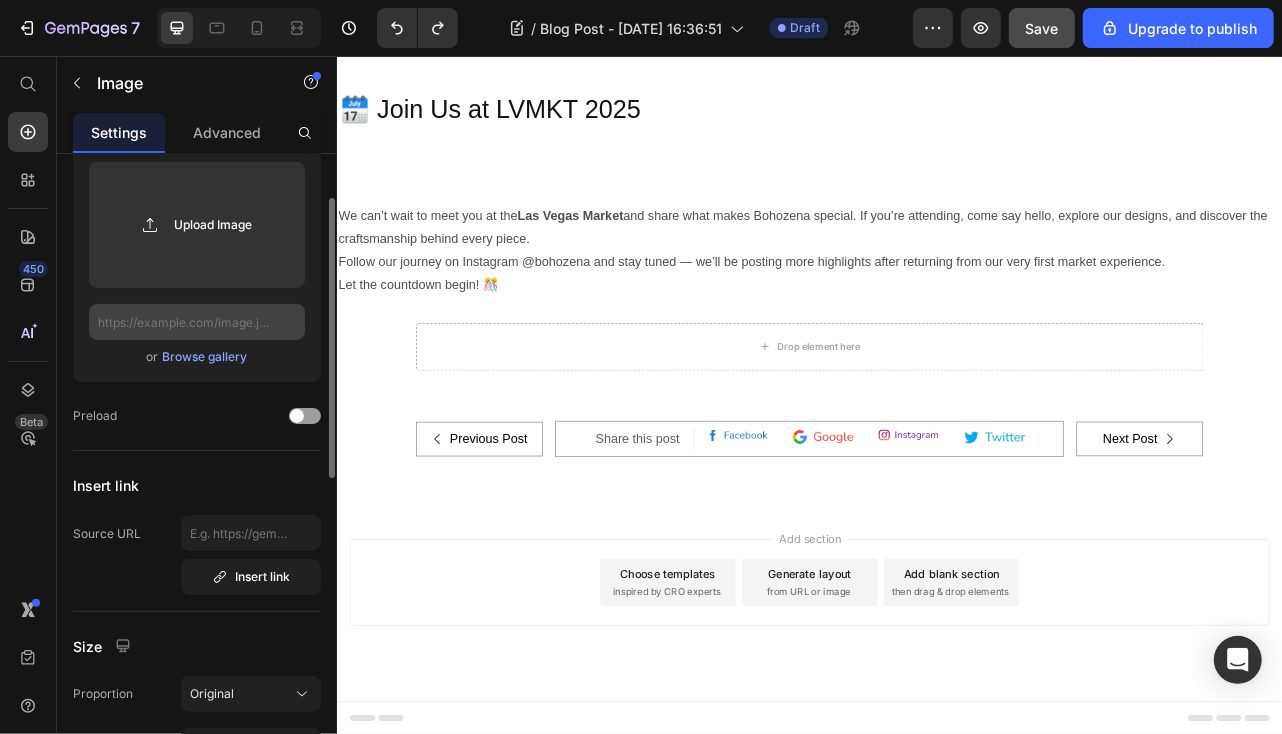 scroll, scrollTop: 200, scrollLeft: 0, axis: vertical 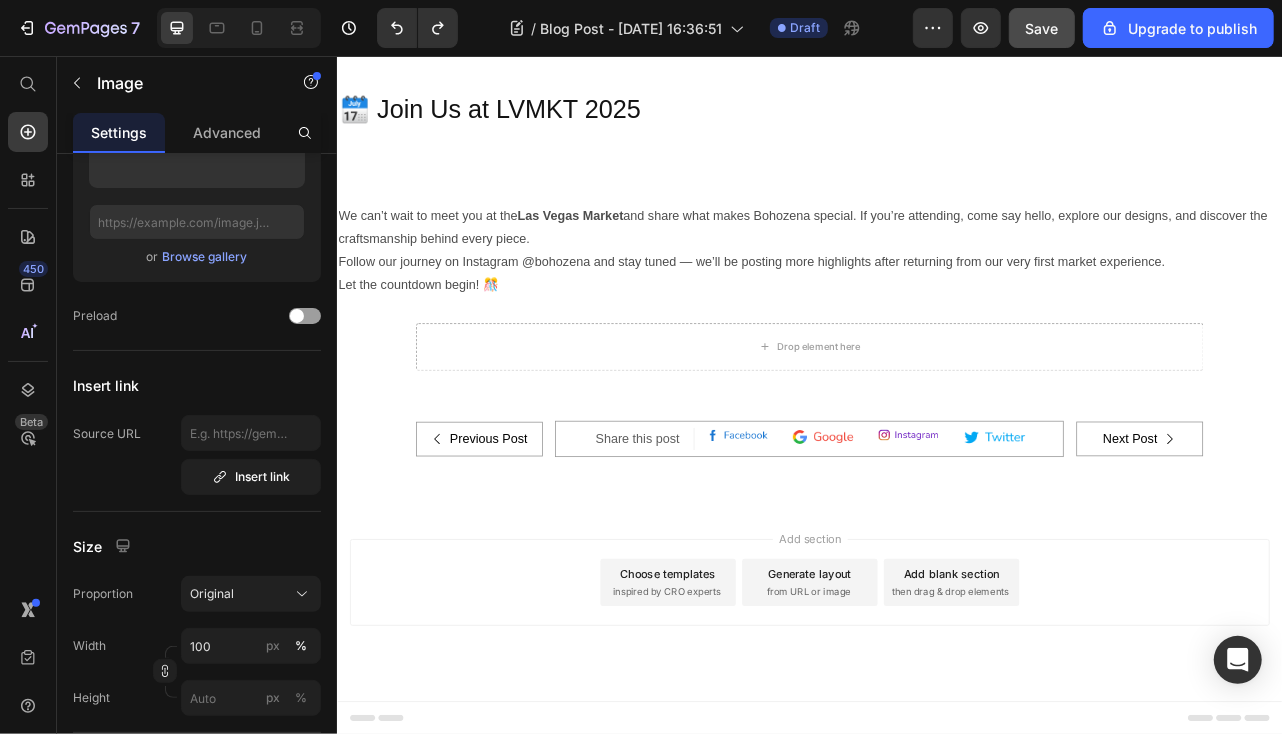 click on "$65.00 (P) Price $0.00 (P) Price Row" at bounding box center [1236, -183] 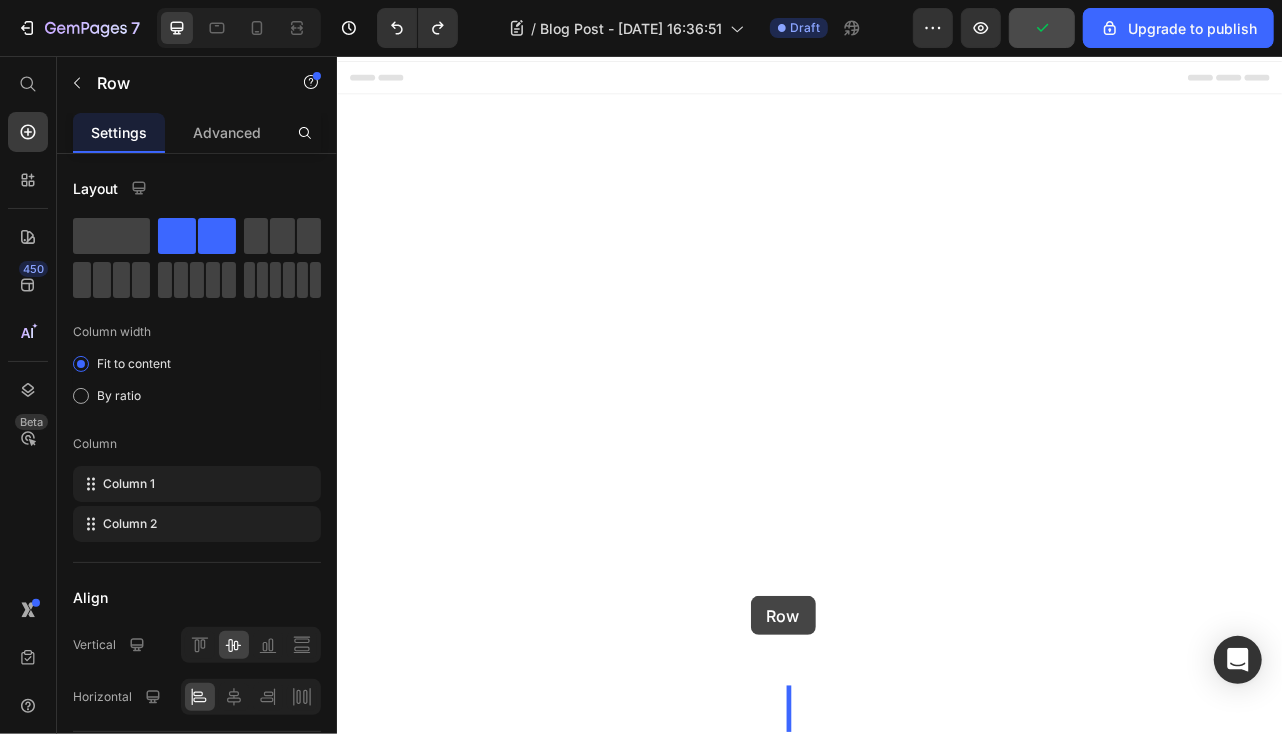 drag, startPoint x: 1195, startPoint y: 369, endPoint x: 859, endPoint y: 741, distance: 501.27835 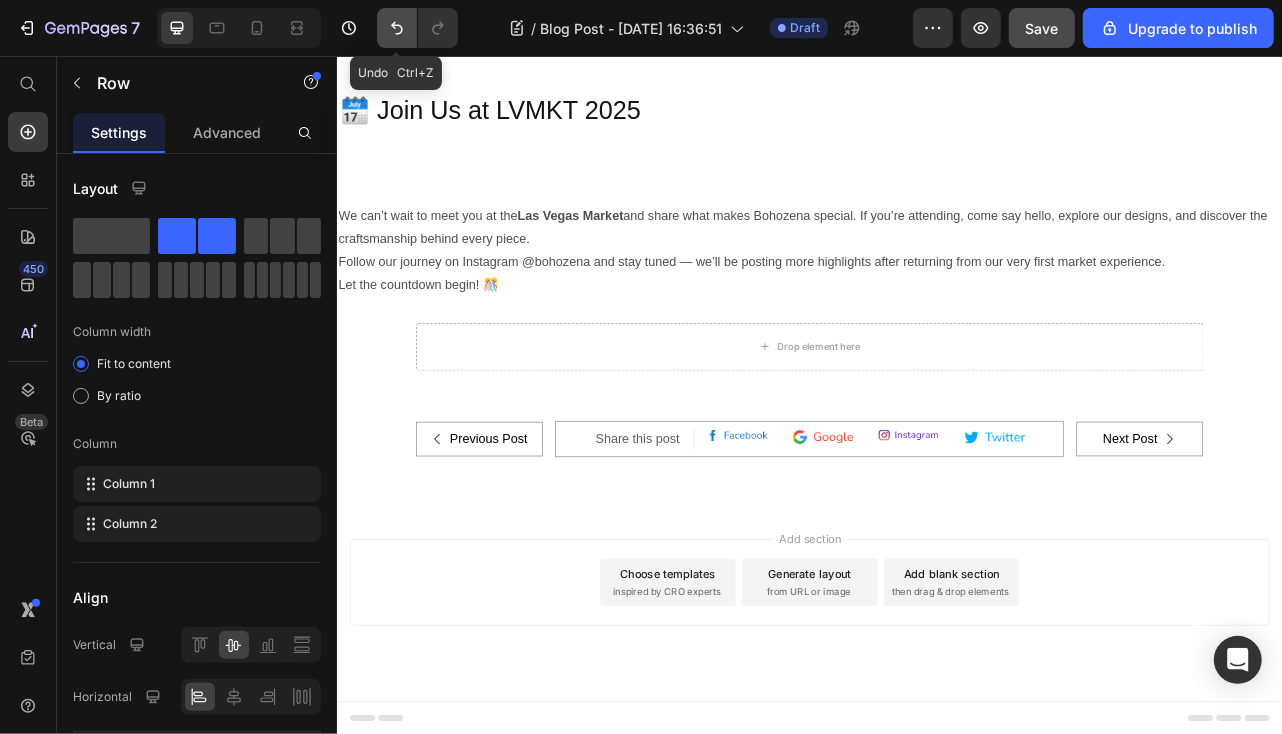 drag, startPoint x: 392, startPoint y: 23, endPoint x: 162, endPoint y: 231, distance: 310.1032 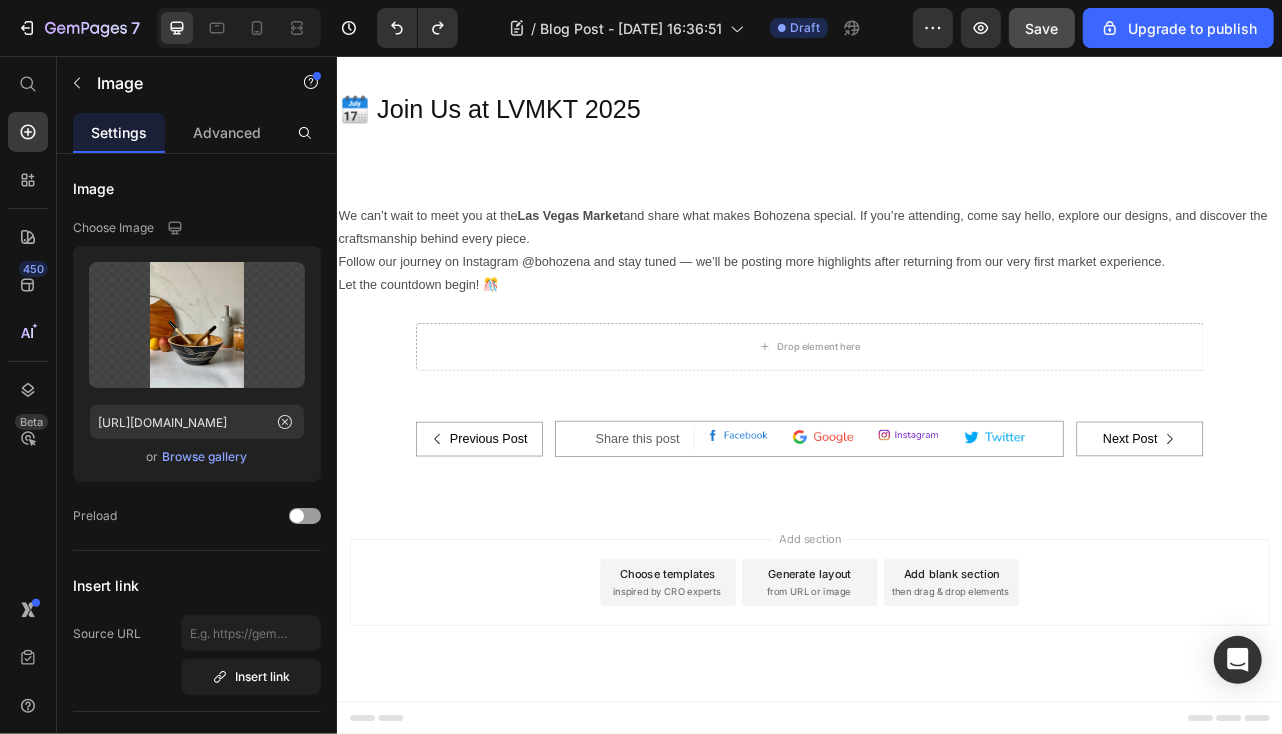 click at bounding box center [435, -241] 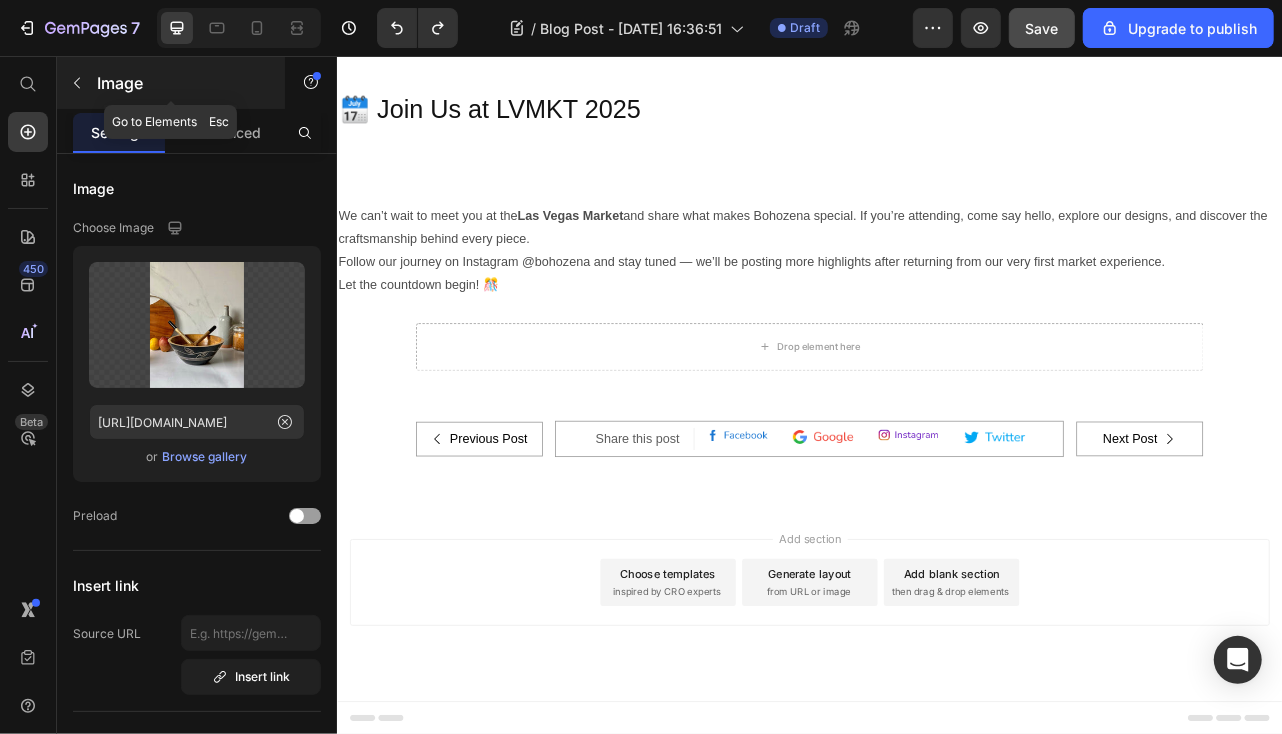 click 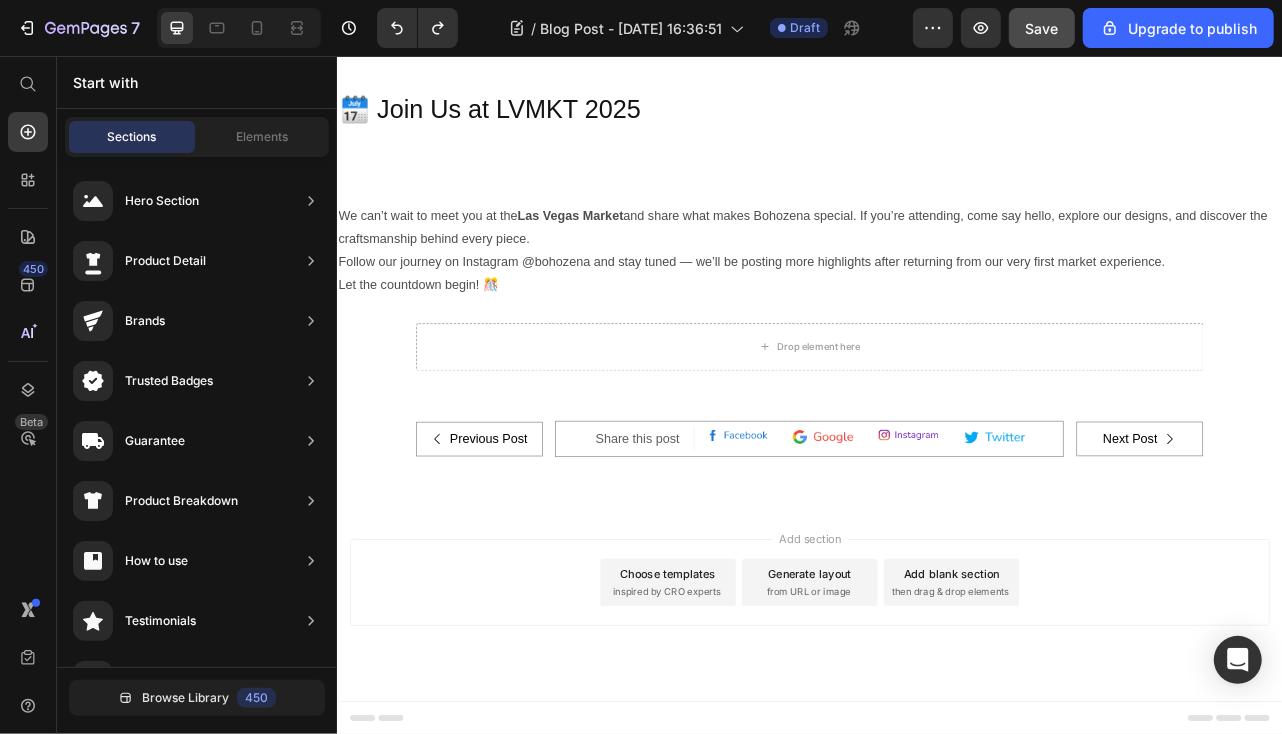 click on "Drop element here" at bounding box center [1437, -103] 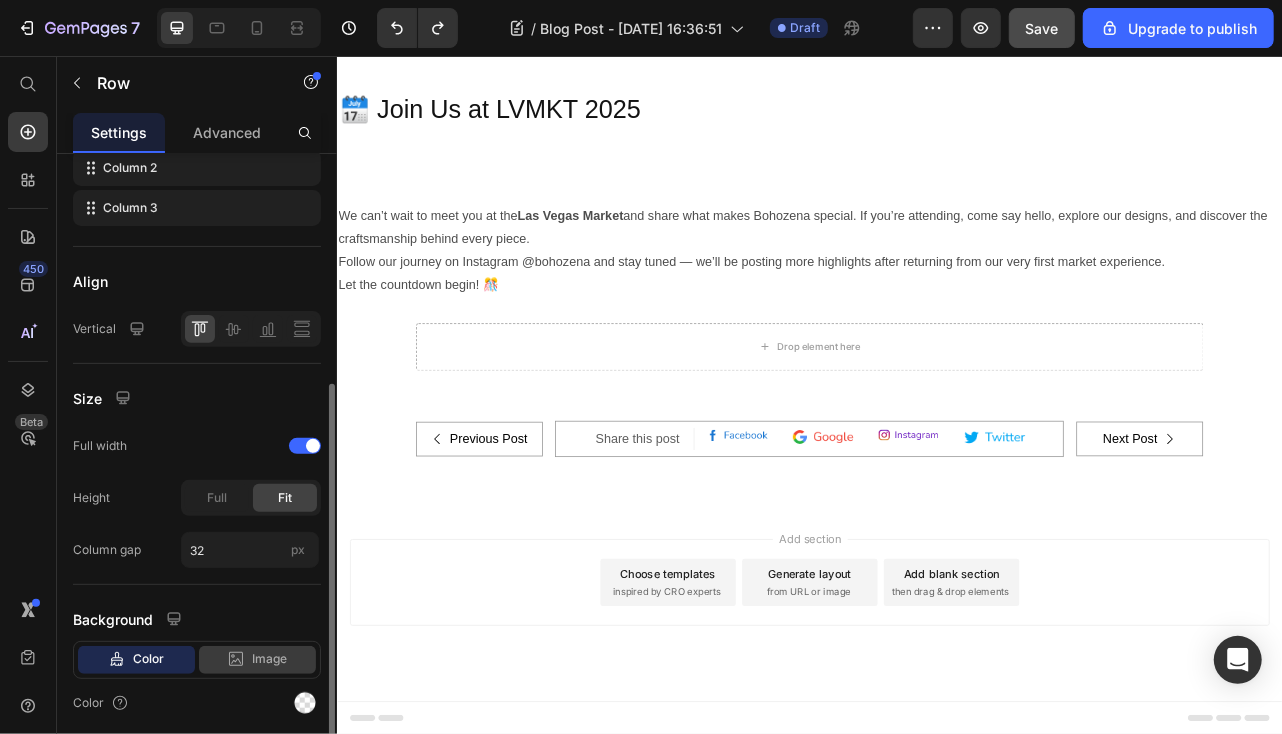 scroll, scrollTop: 468, scrollLeft: 0, axis: vertical 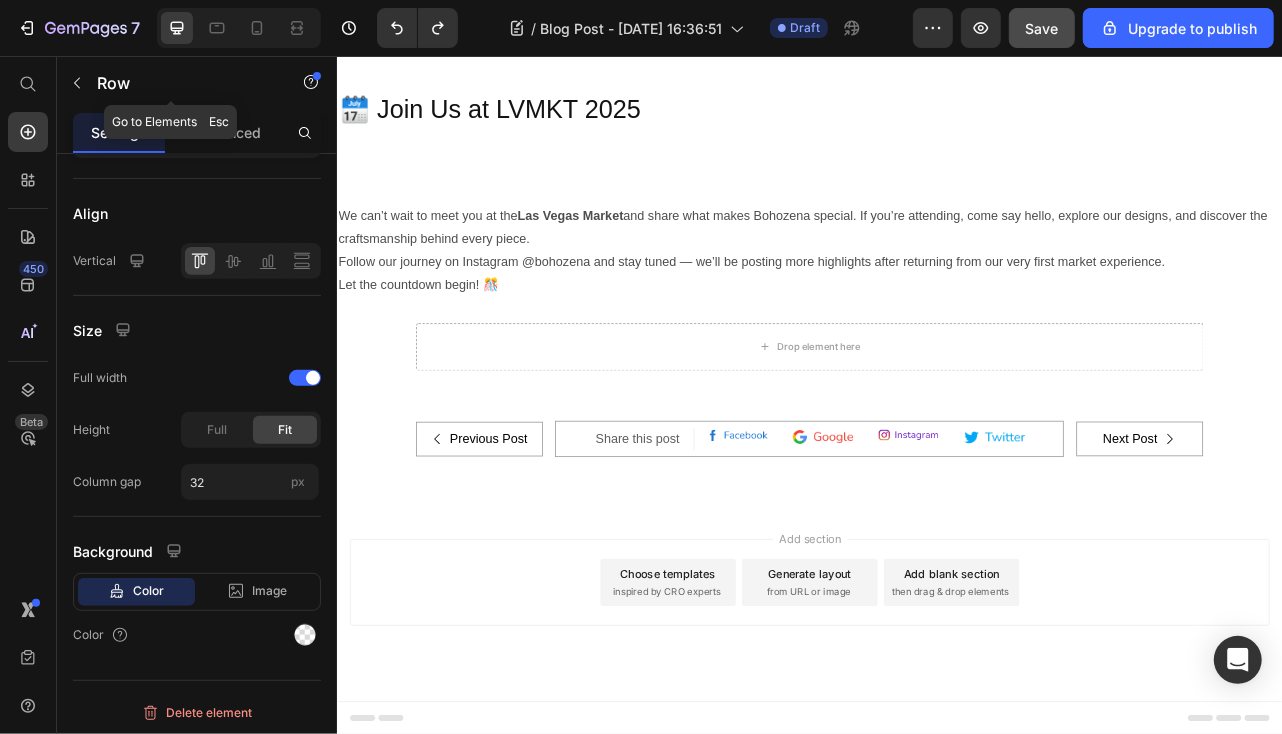 click 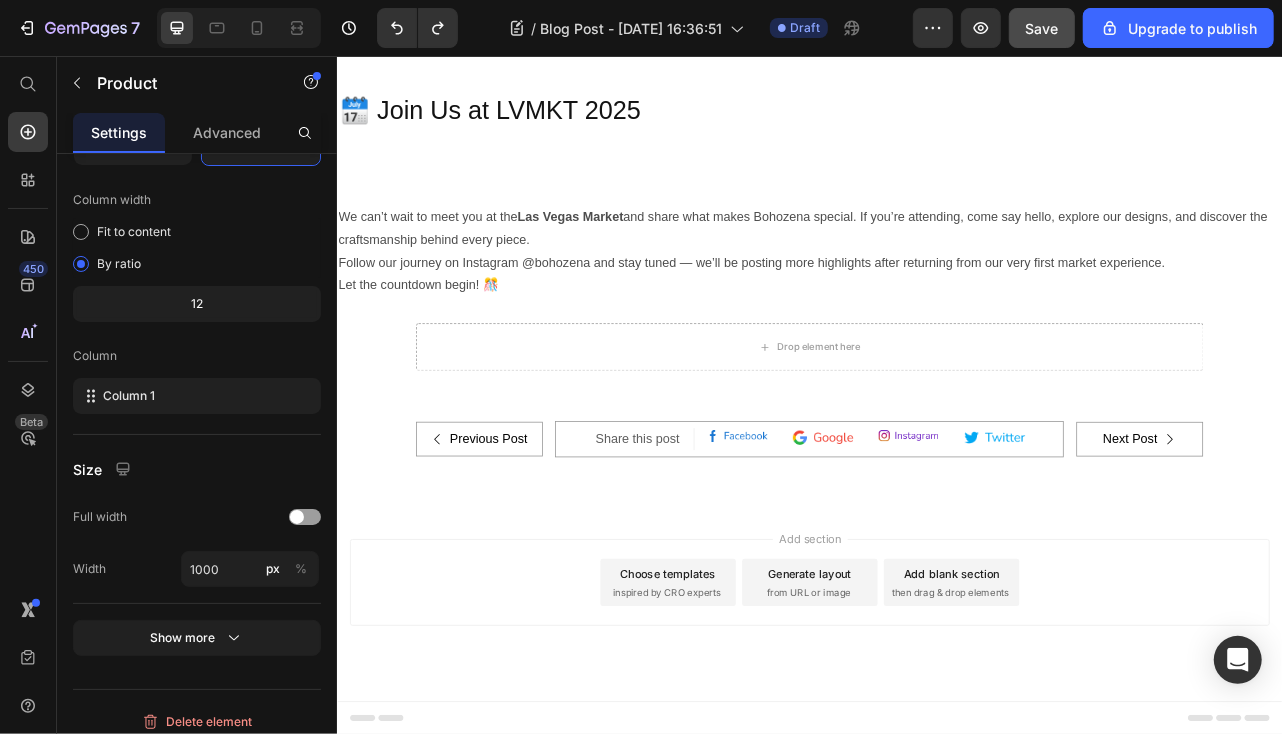 scroll, scrollTop: 0, scrollLeft: 0, axis: both 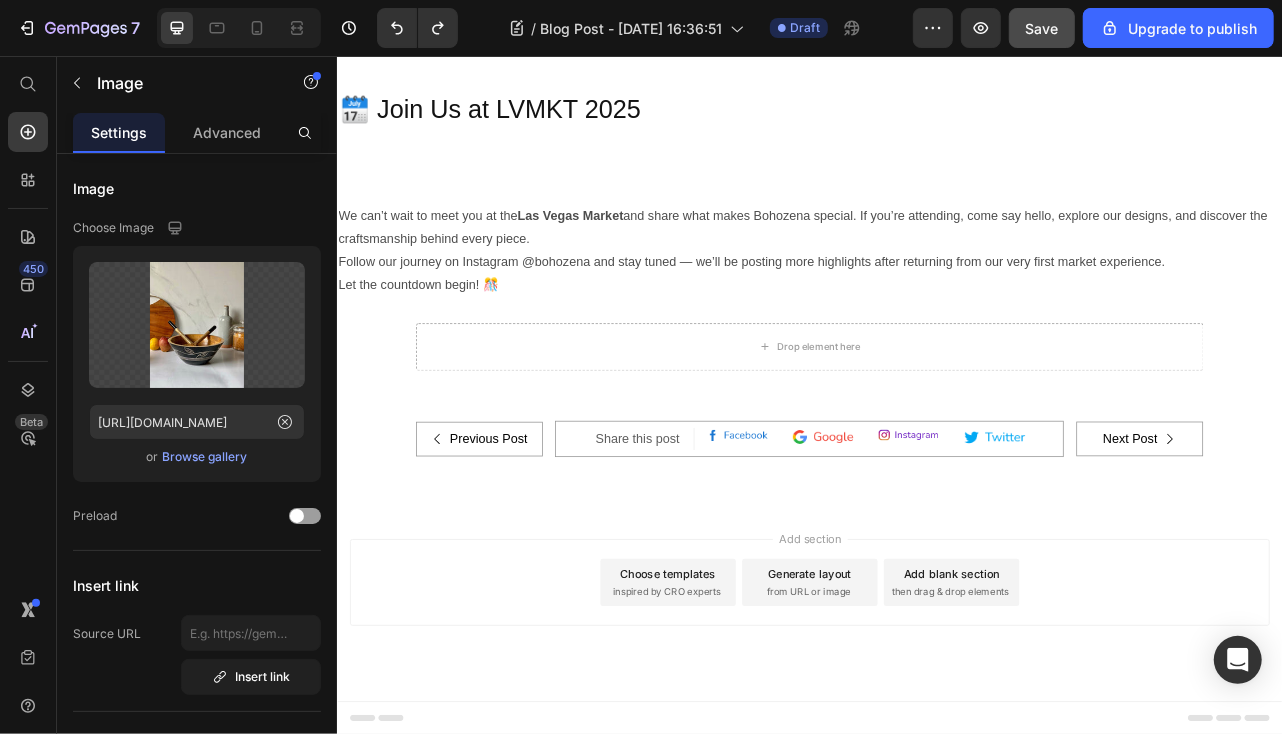 click at bounding box center (435, -241) 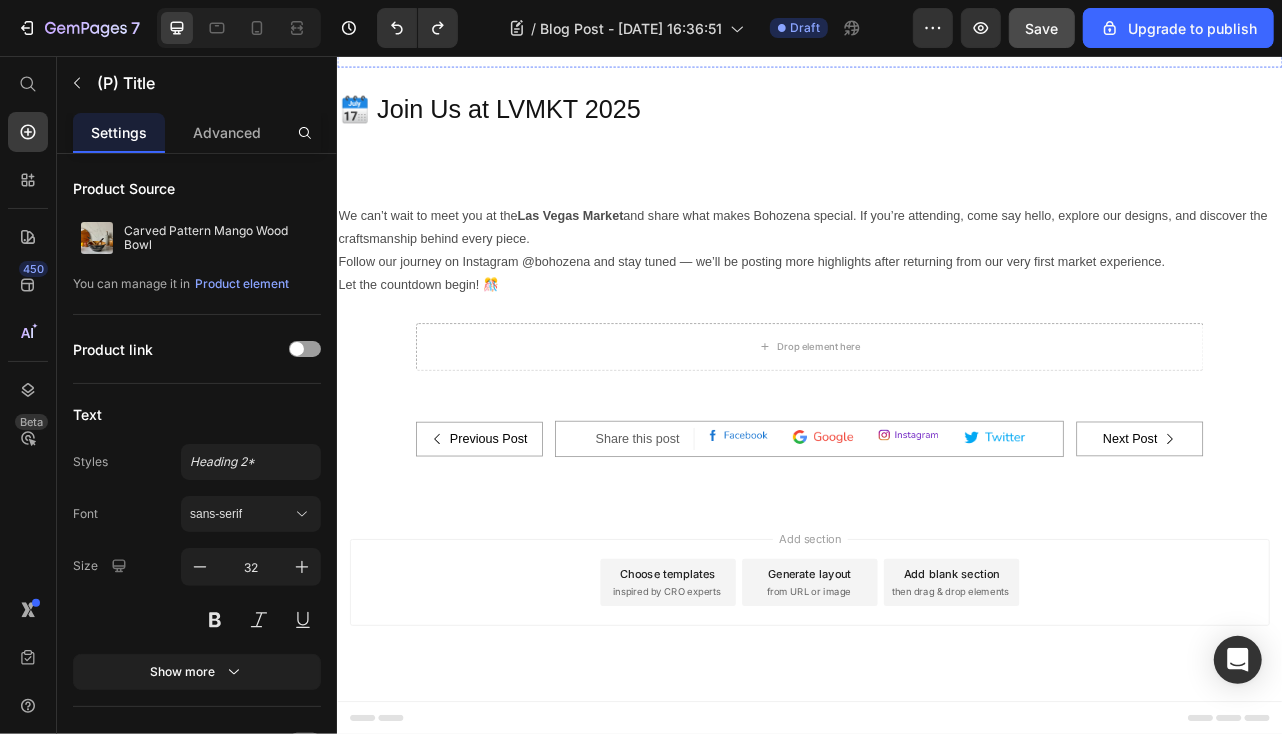 click on "Carved Pattern Mango Wood Bowl (P) Title   Edit content in Shopify 8 Image Image Image Row Enhance your dining experience with this beautifully handcrafted Carved Pattern Mango Wood Bowl, featuring a unique Bohemian hummingbird pattern that adds elegance, depth, and texture.  This versatile bowl is perfect for serving appetizers, salads, snacks, and fruits, or as a stunning decorative centerpiece for your countertop. Text block $75.00 (P) Price Row Get it now (P) Cart Button Row" at bounding box center (635, -145) 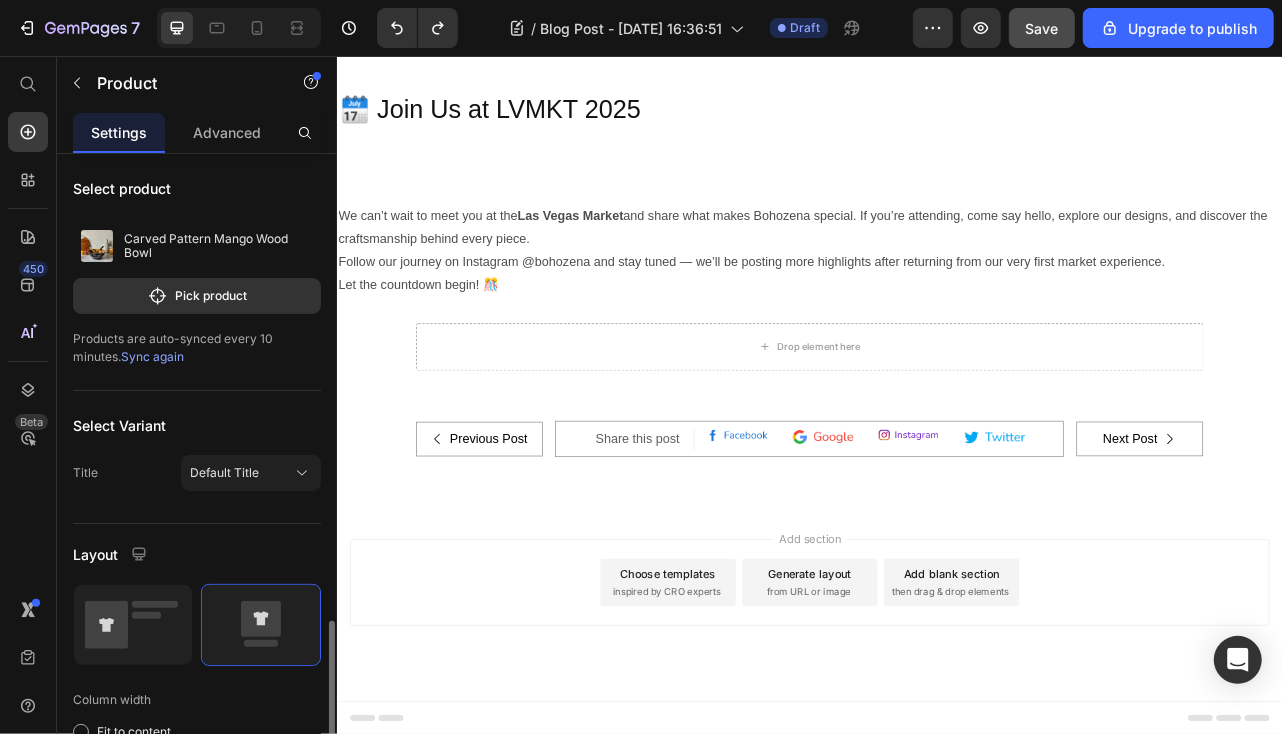 scroll, scrollTop: 300, scrollLeft: 0, axis: vertical 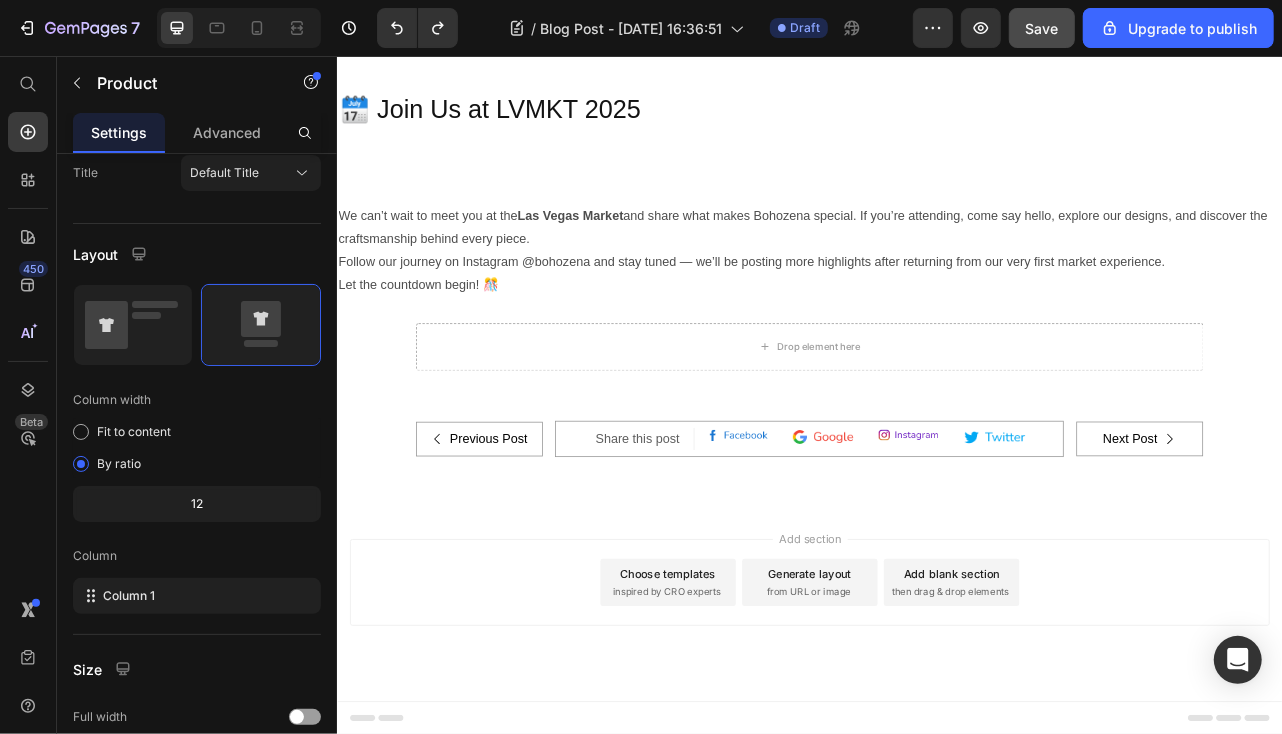 click on "Drop element here" at bounding box center [1437, -103] 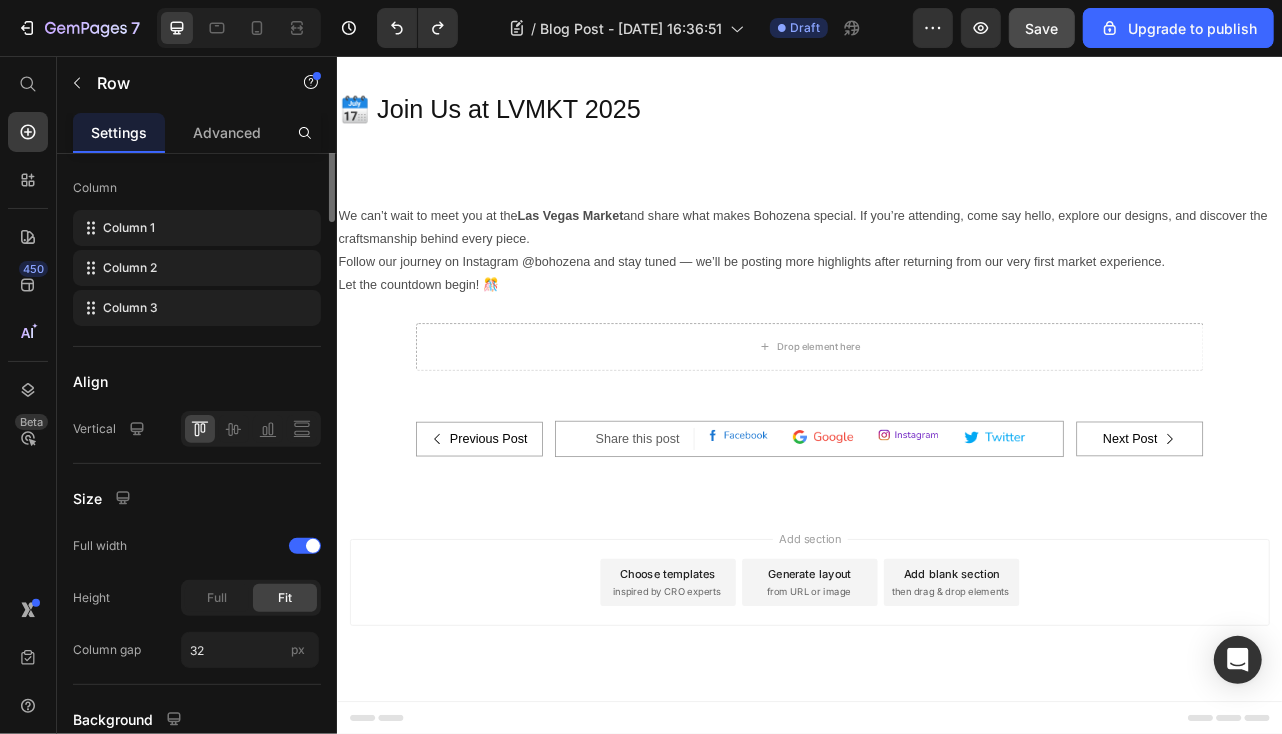 scroll, scrollTop: 0, scrollLeft: 0, axis: both 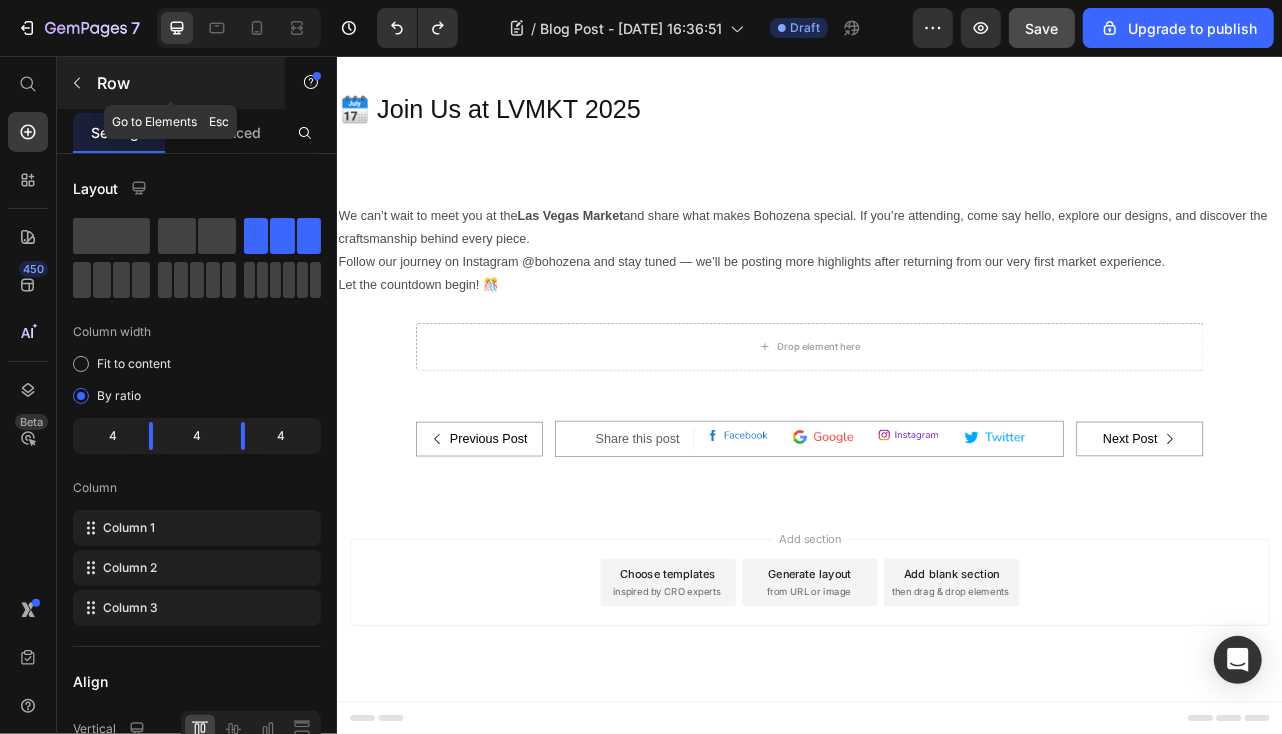 click at bounding box center (77, 83) 